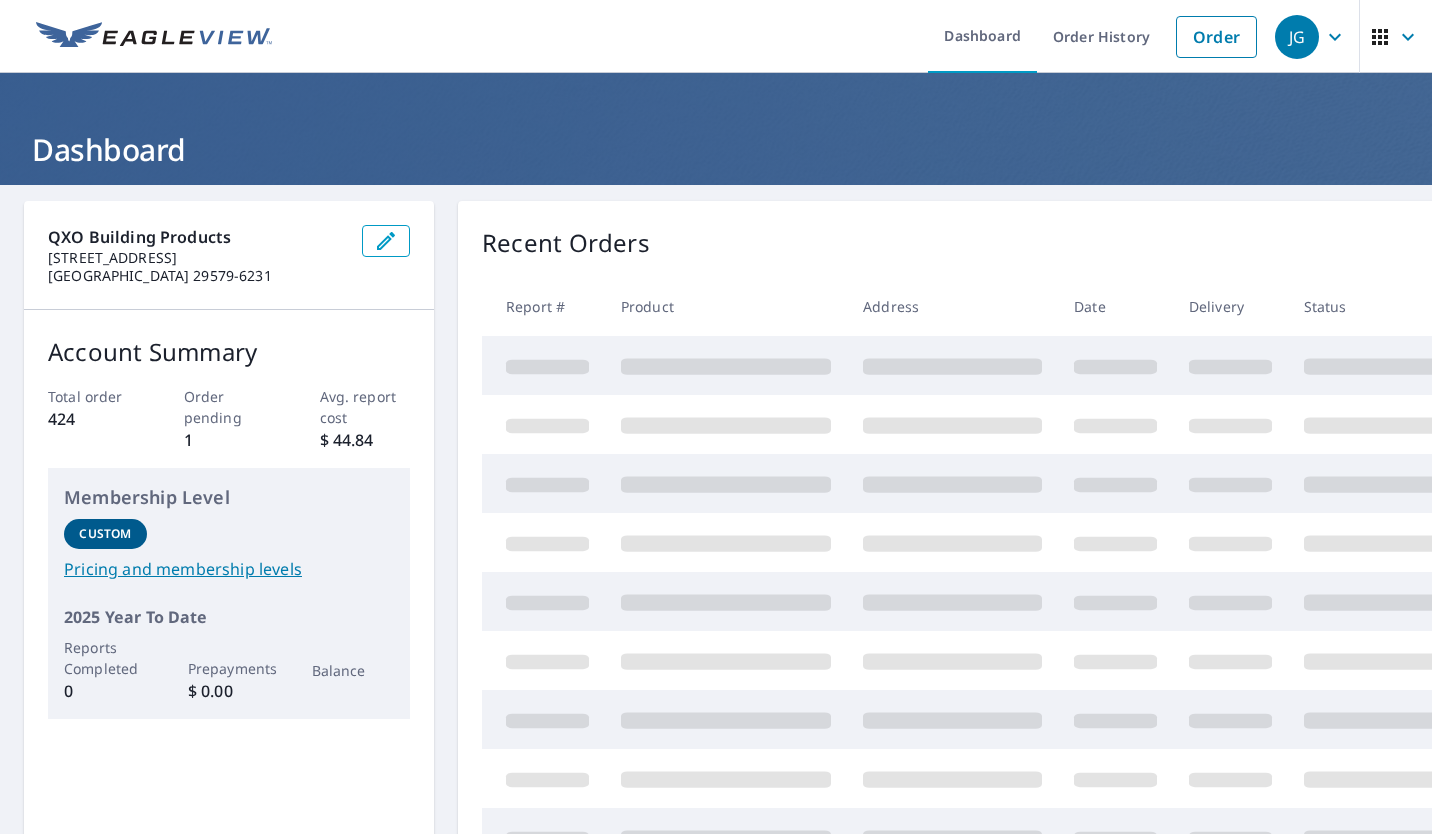 scroll, scrollTop: 0, scrollLeft: 0, axis: both 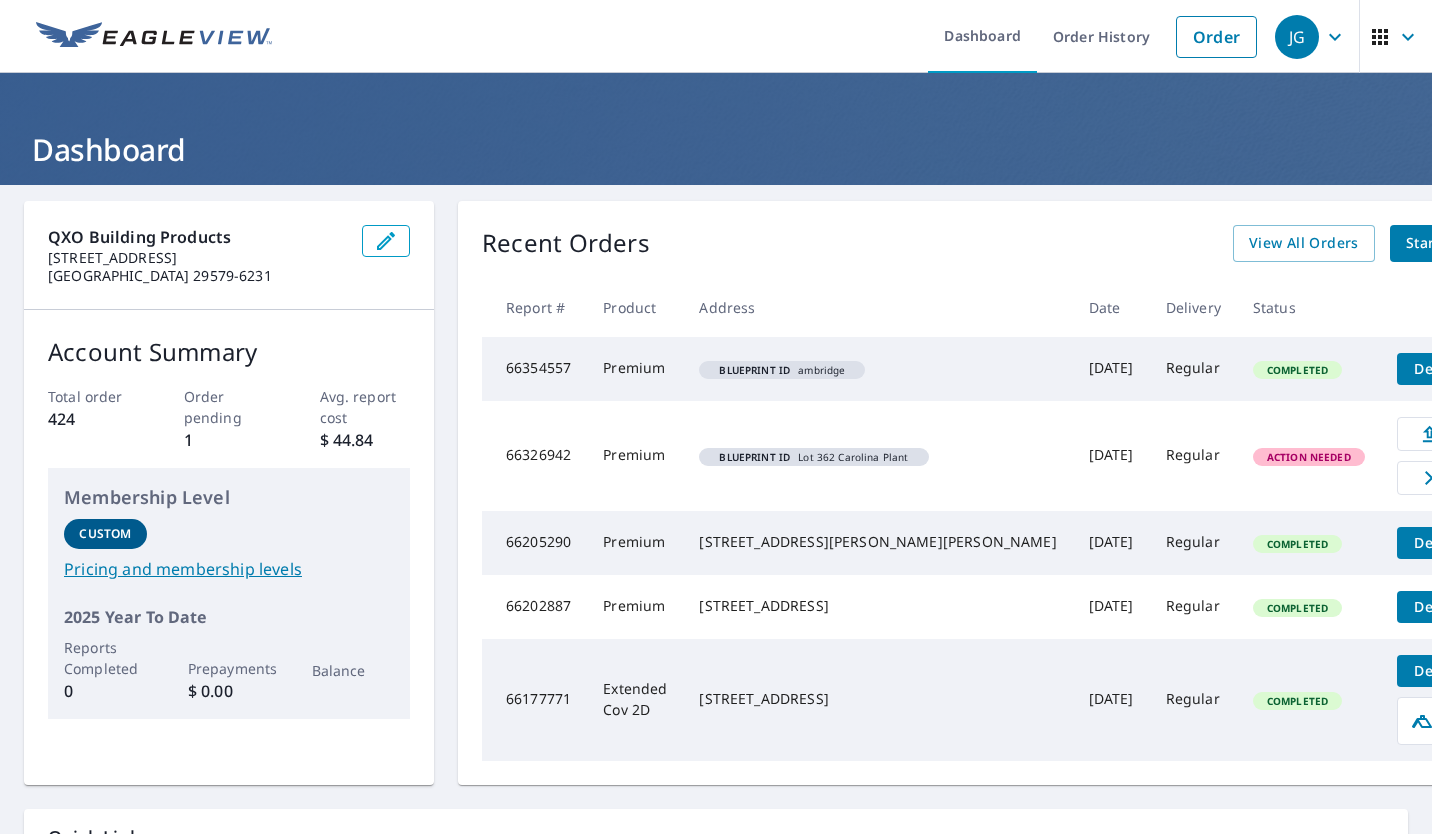 click on "Action Needed" at bounding box center [1309, 457] 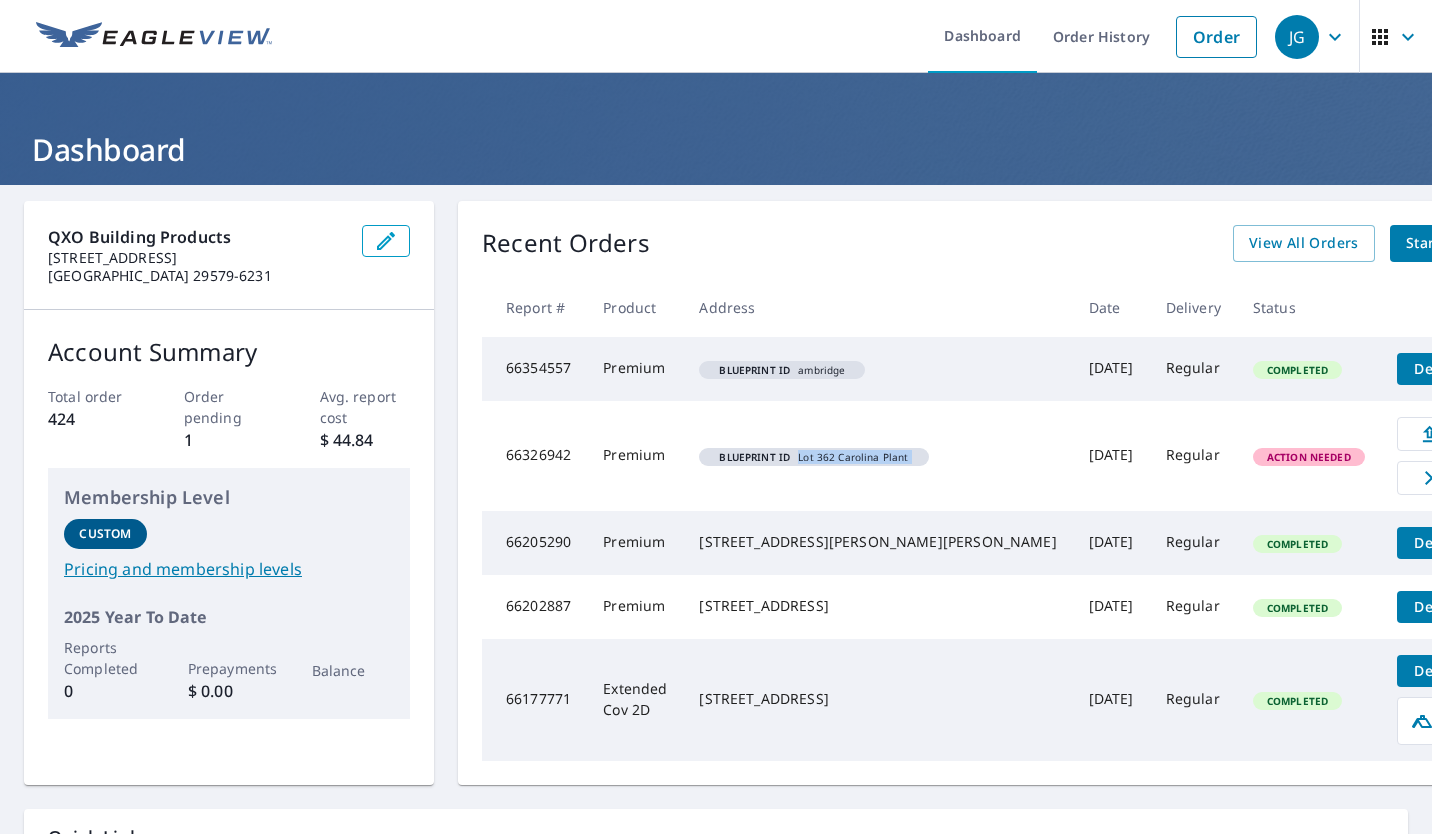 click on "Blueprint ID Lot 362 Carolina Plant" at bounding box center (813, 457) 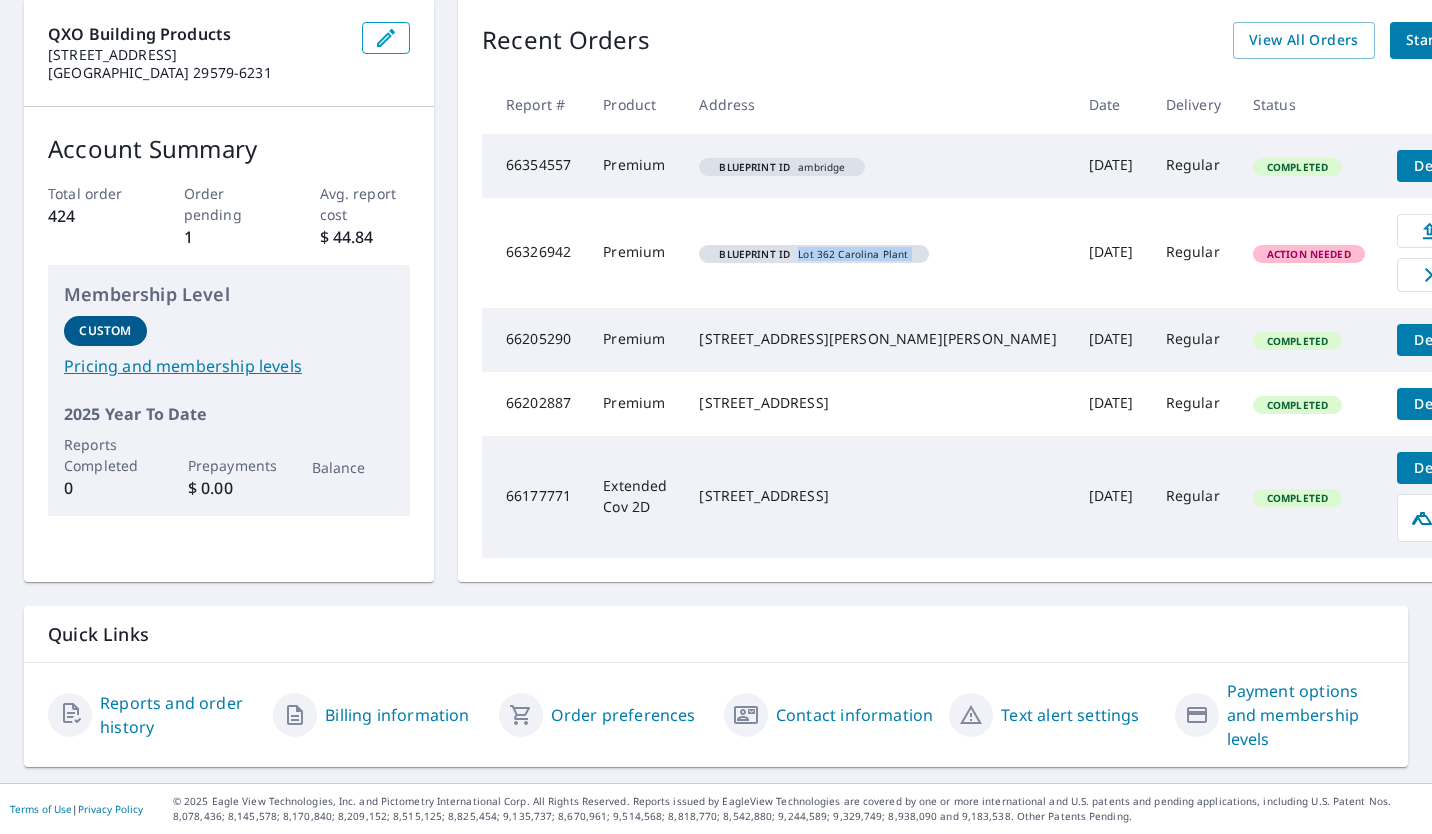 scroll, scrollTop: 0, scrollLeft: 0, axis: both 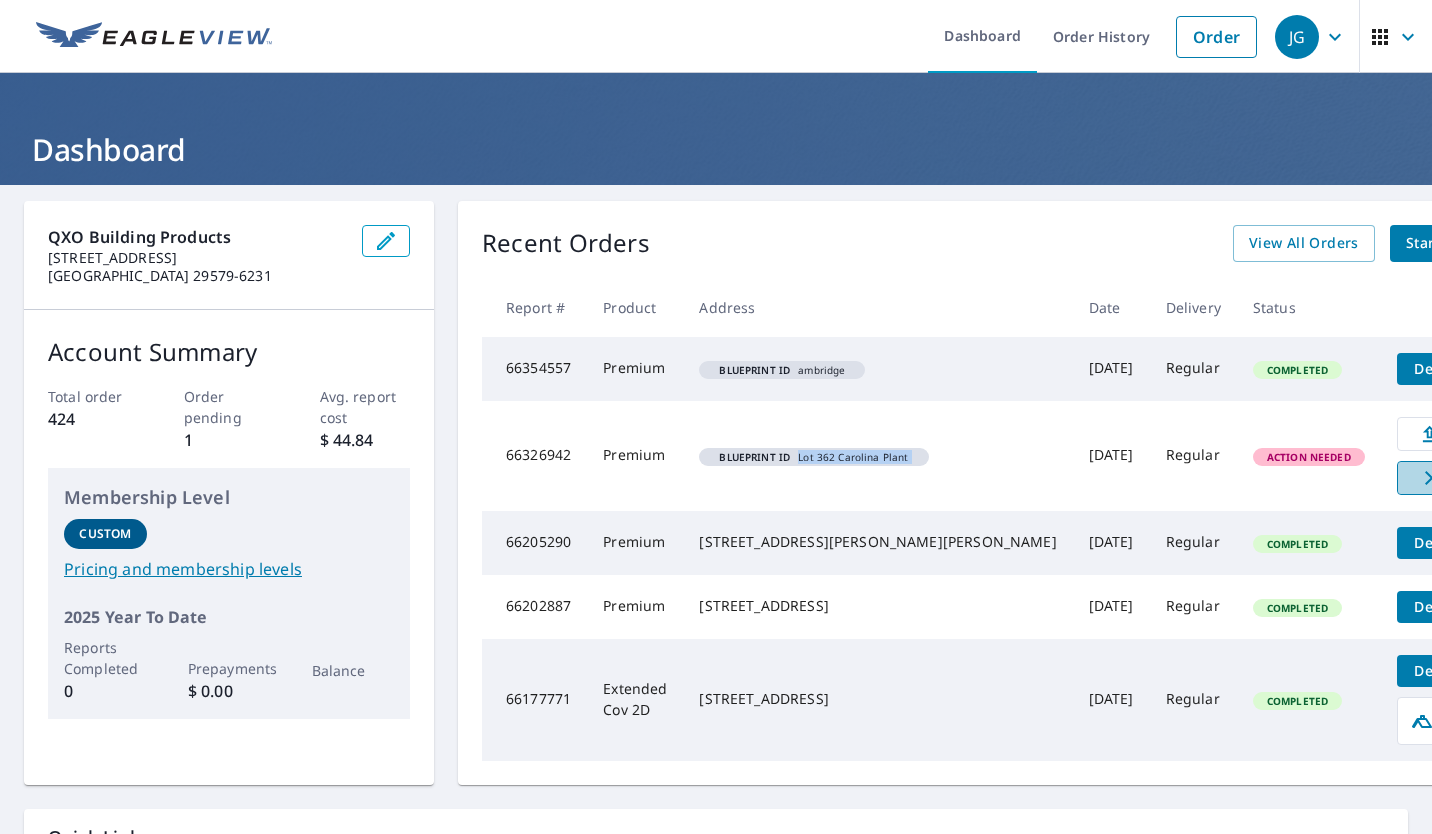 click on "Cancel" at bounding box center [1459, 478] 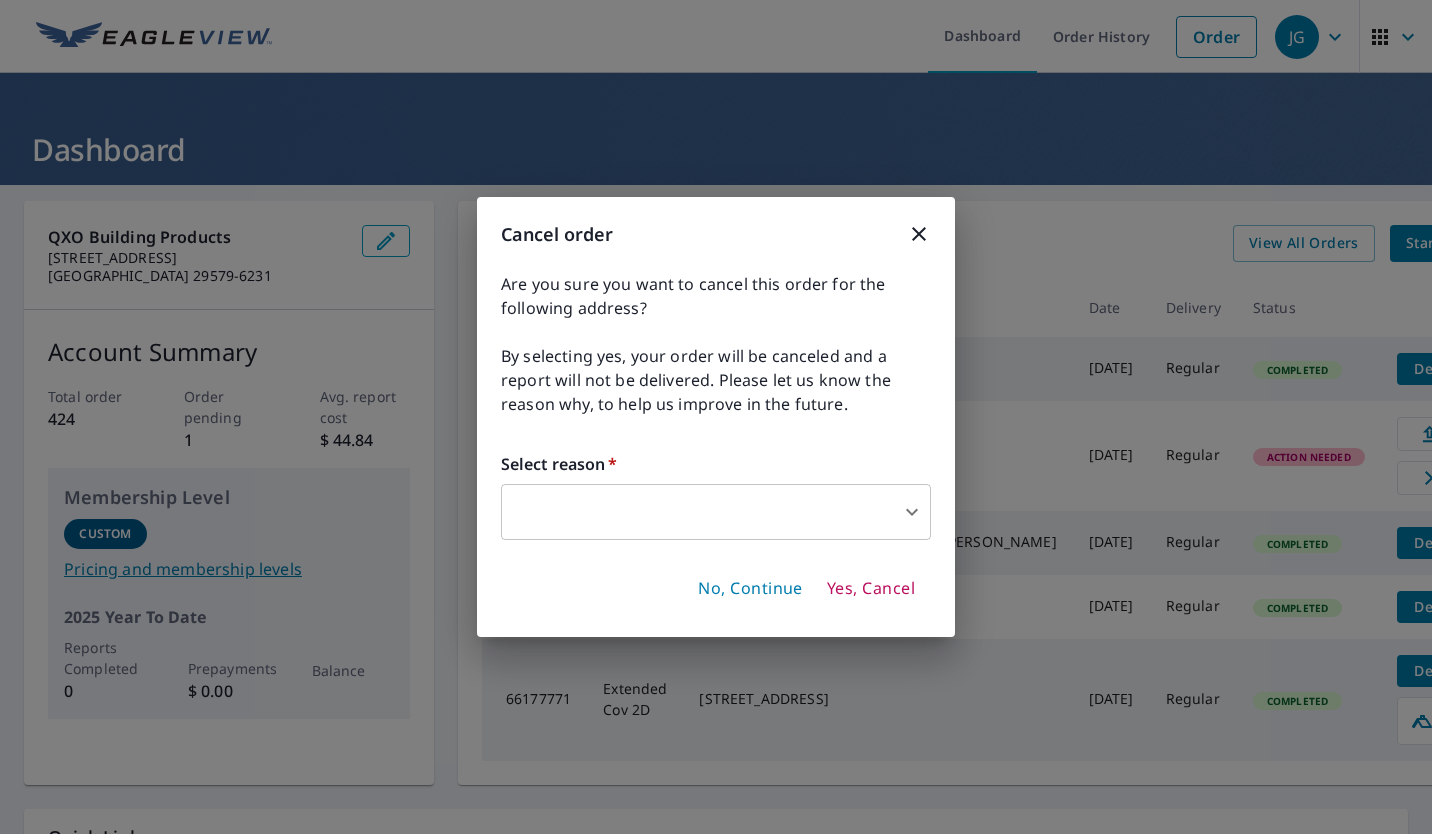 click on "No, Continue" at bounding box center [750, 589] 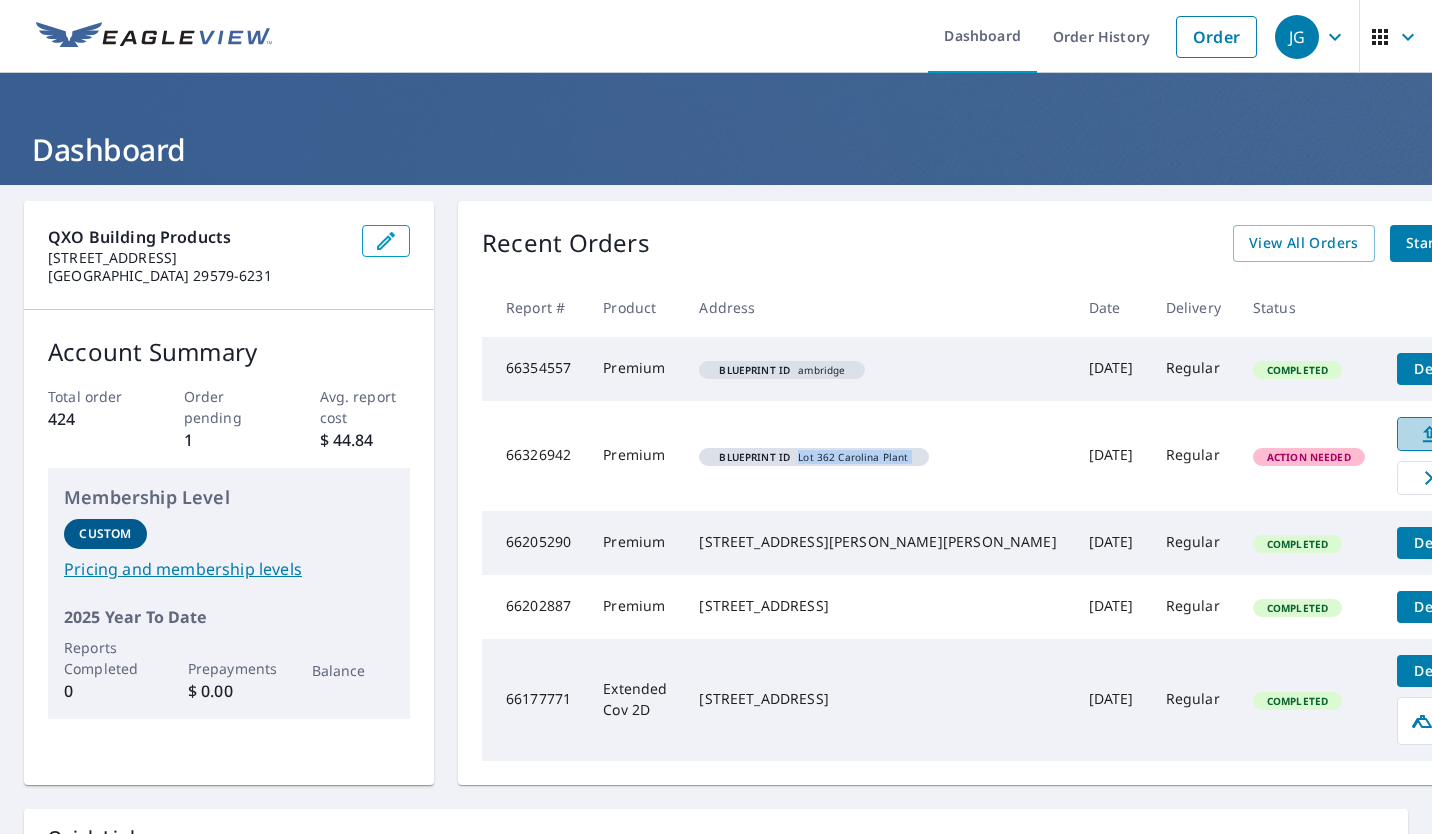 click on "Upload" at bounding box center (1459, 434) 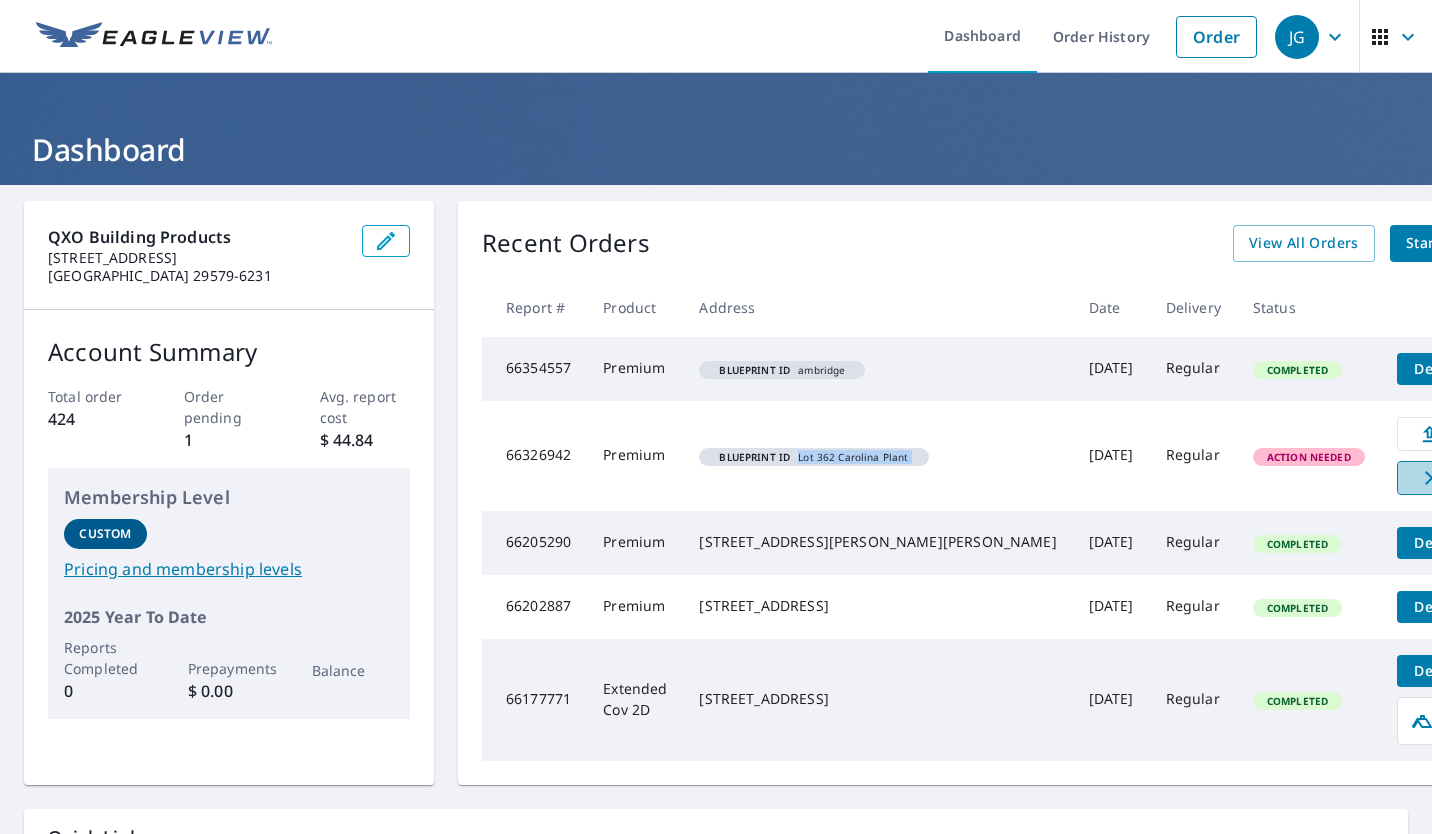 click on "Cancel" at bounding box center (1459, 478) 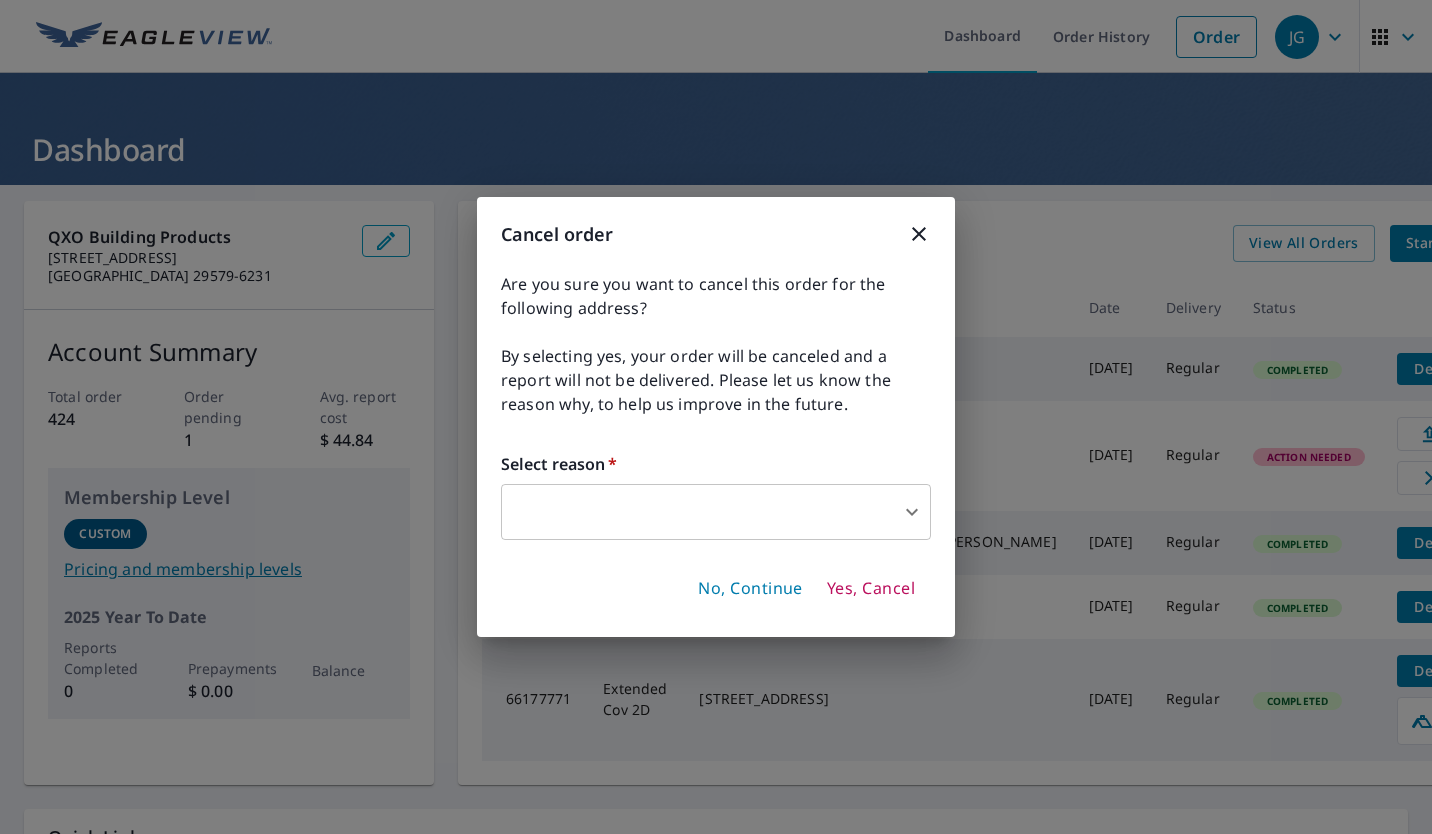 click on "Yes, Cancel" at bounding box center (871, 589) 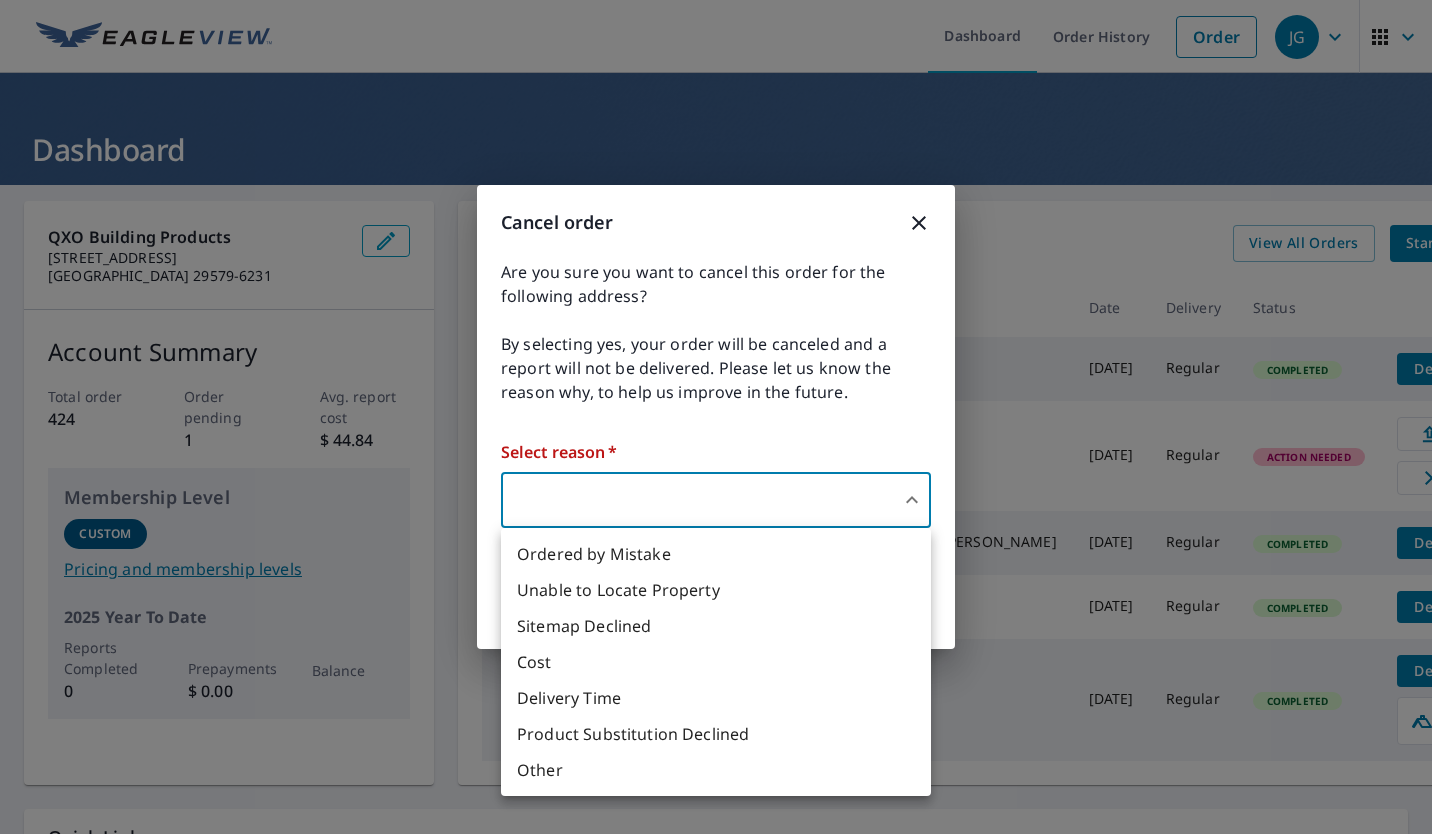 click on "JG JG
Dashboard Order History Order JG Dashboard QXO Building Products [STREET_ADDRESS] Account Summary Total order 424 Order pending 1 Avg. report cost $ 44.84 Membership Level Custom Pricing and membership levels 2025 Year To Date Reports Completed 0 Prepayments $ 0.00 Balance Recent Orders View All Orders Start New Order Report # Product Address Date Delivery Status 66354557 Premium Blueprint ID ambridge [DATE] Regular Completed Details 66326942 Premium Blueprint ID Lot 362 Carolina Plant [DATE] Regular Action Needed Upload Cancel 66205290 Premium [STREET_ADDRESS][PERSON_NAME][PERSON_NAME] [DATE] Regular Completed Details 66202887 Premium [STREET_ADDRESS] [DATE] Regular Completed Details 66177771 Extended Cov 2D [STREET_ADDRESS] [DATE] Regular Completed Details Edit Pitch Quick Links Reports and order history Billing information Order preferences Contact information Text alert settings Terms of Use  |" at bounding box center [716, 417] 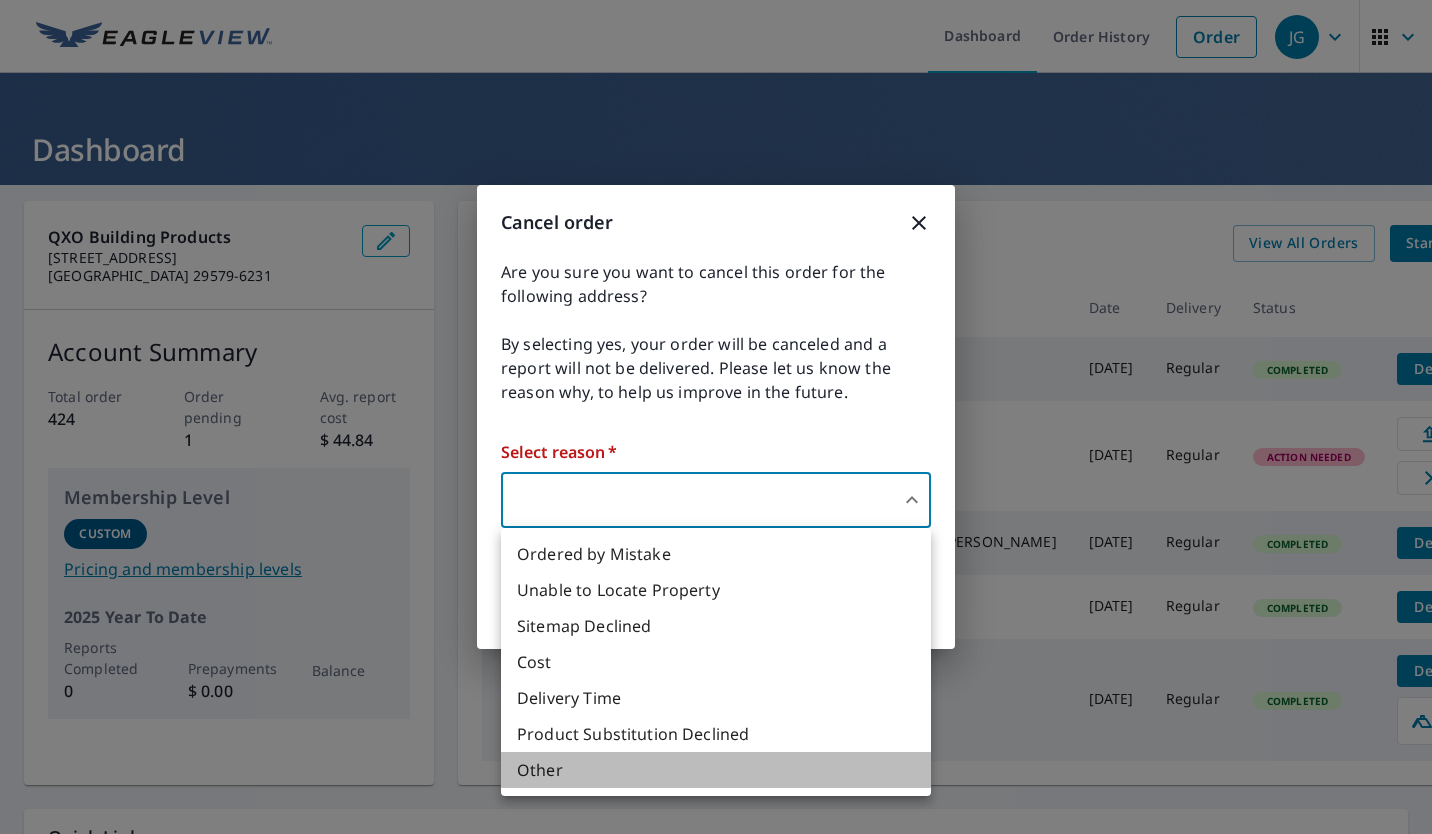 click on "Other" at bounding box center (716, 770) 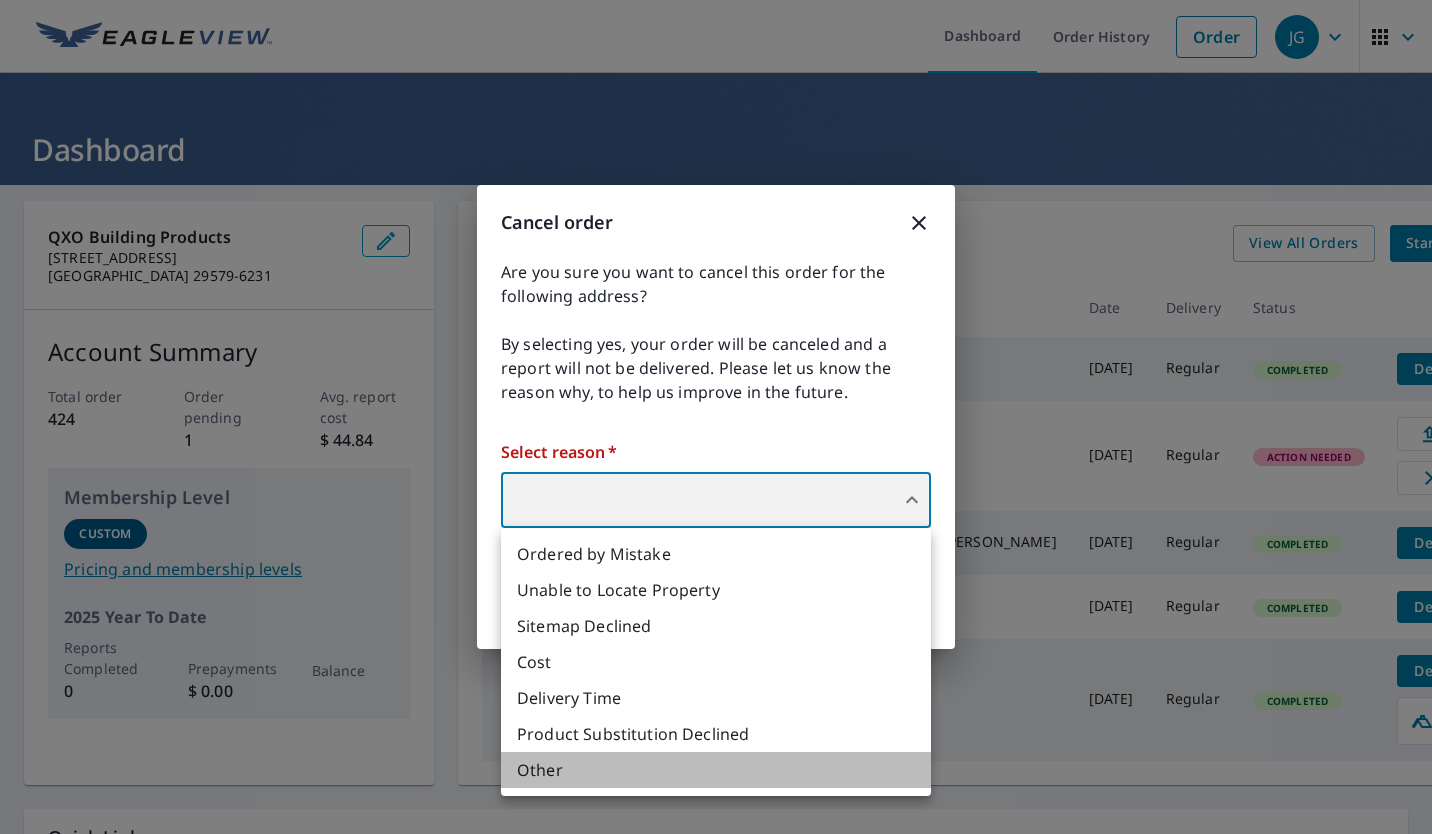 type on "36" 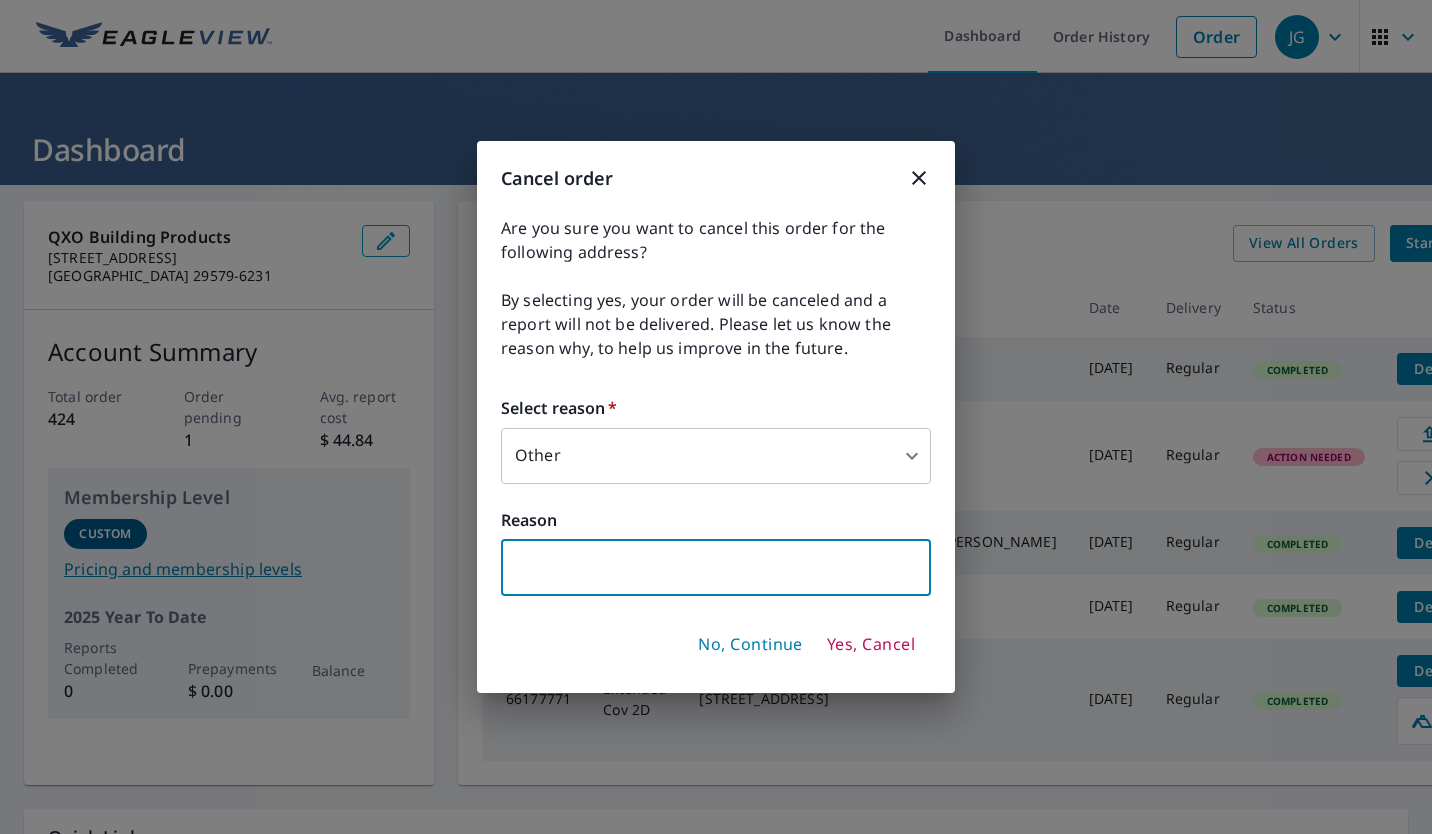 click at bounding box center (716, 568) 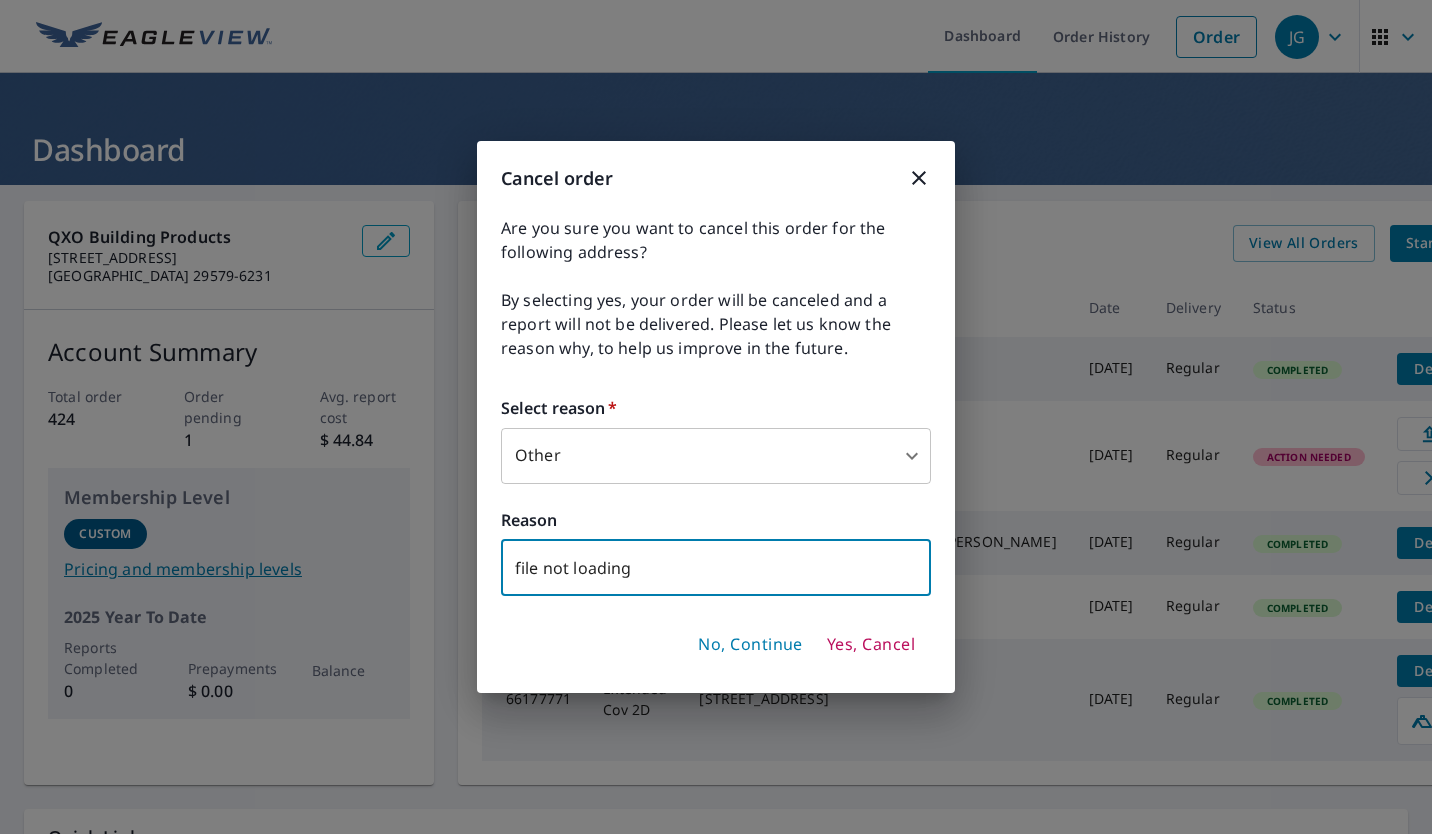 type on "file not loading" 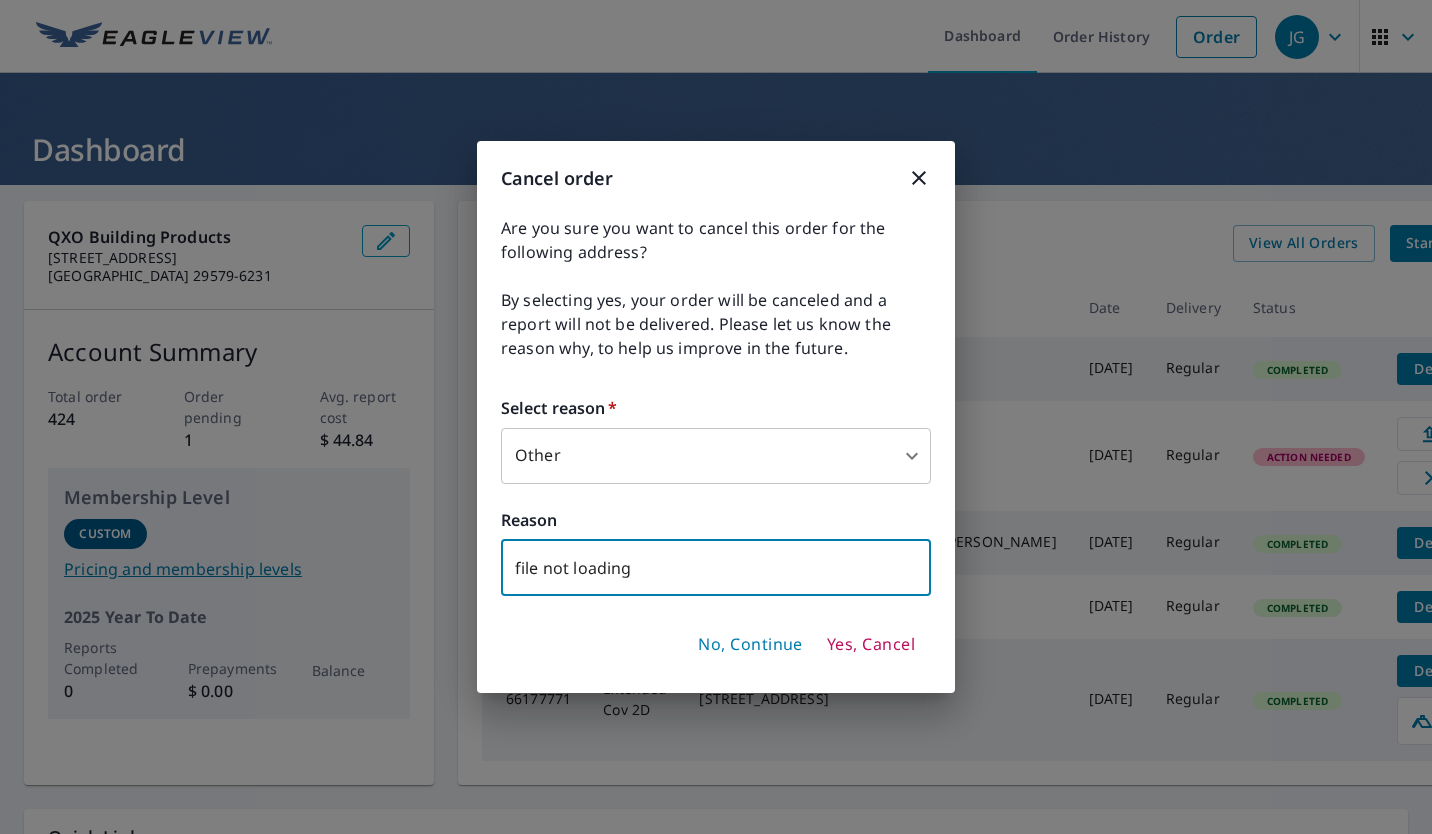click on "No, Continue" at bounding box center (750, 645) 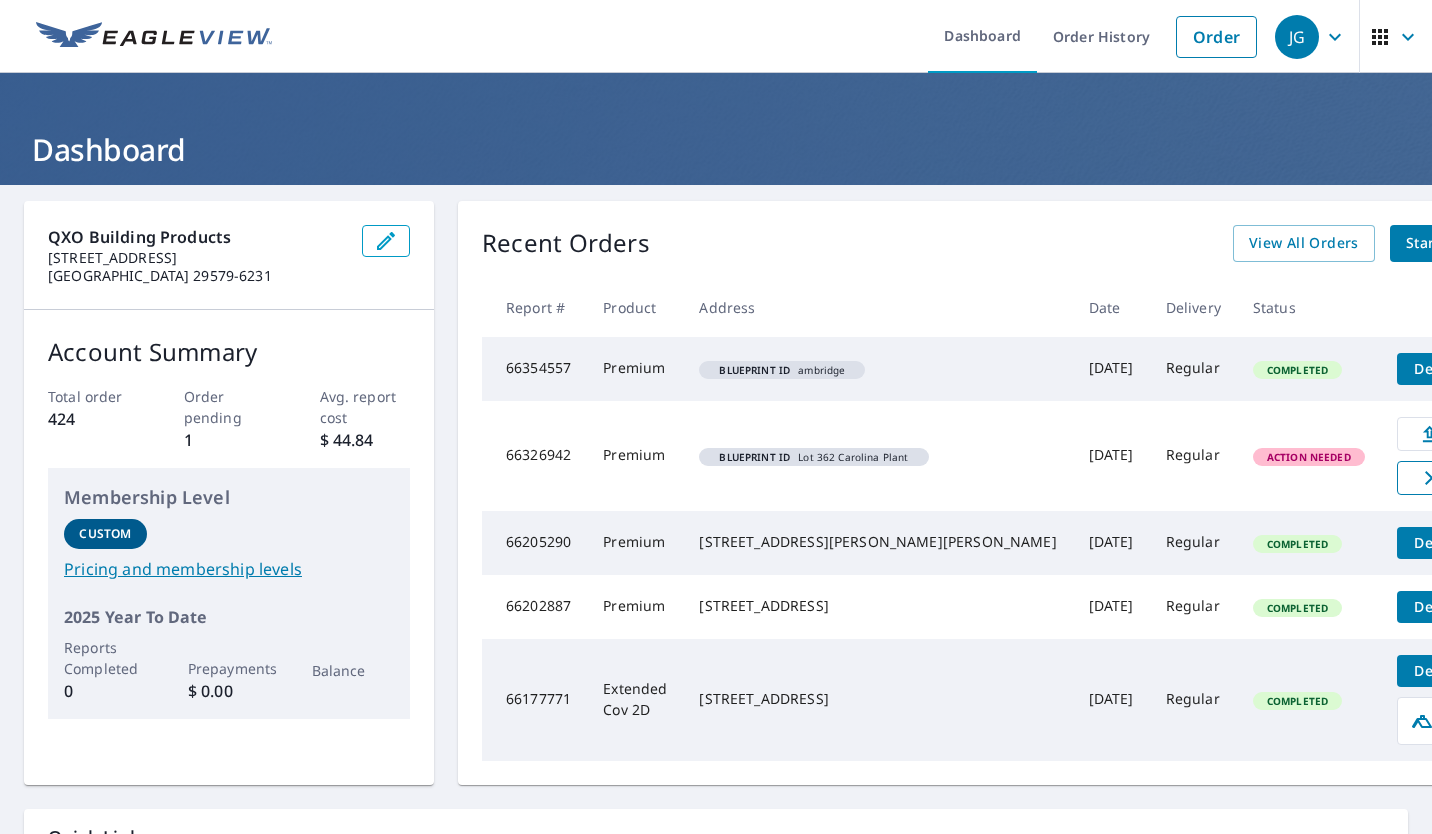 click 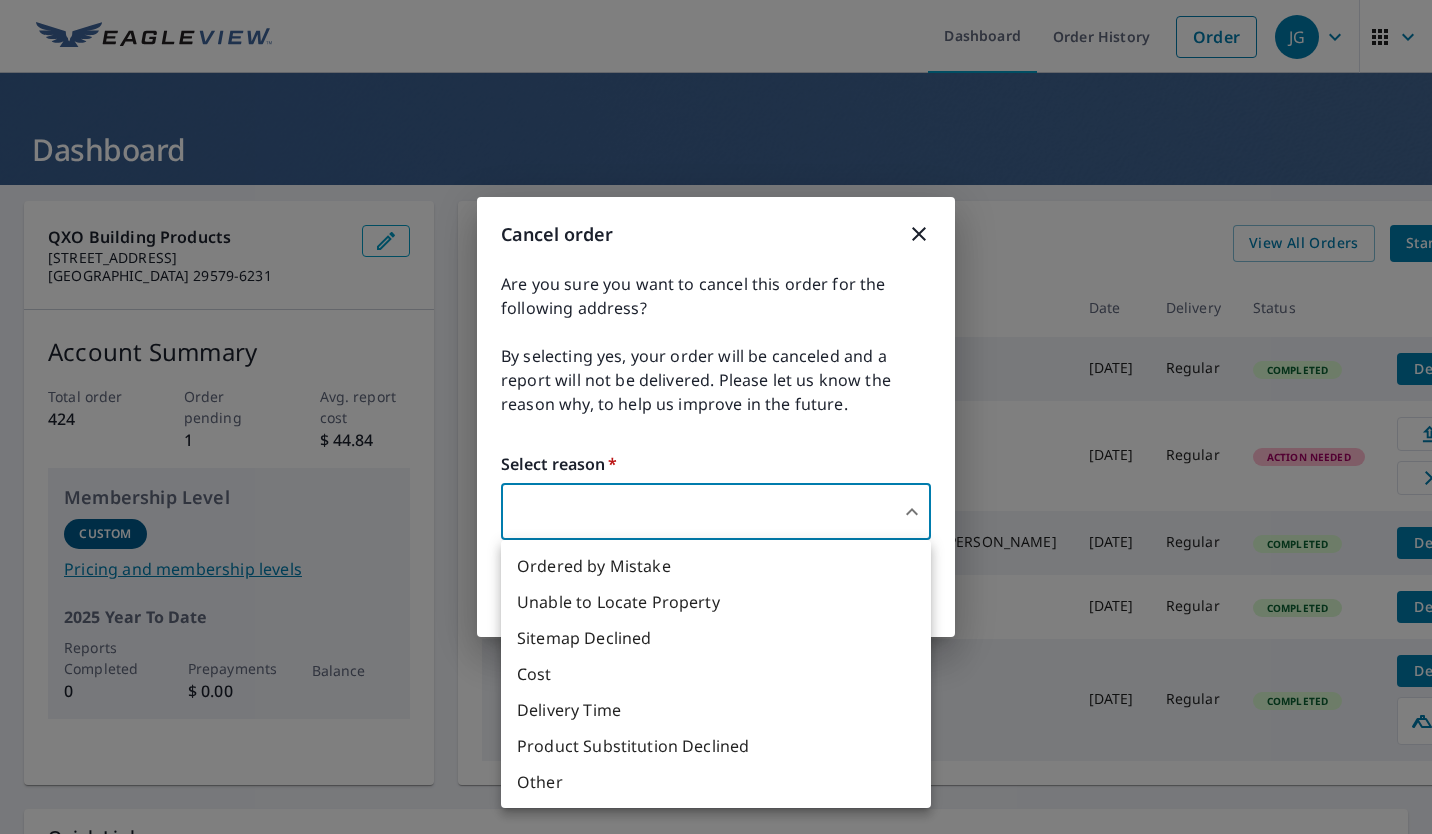 click on "JG JG
Dashboard Order History Order JG Dashboard QXO Building Products [STREET_ADDRESS] Account Summary Total order 424 Order pending 1 Avg. report cost $ 44.84 Membership Level Custom Pricing and membership levels 2025 Year To Date Reports Completed 0 Prepayments $ 0.00 Balance Recent Orders View All Orders Start New Order Report # Product Address Date Delivery Status 66354557 Premium Blueprint ID ambridge [DATE] Regular Completed Details 66326942 Premium Blueprint ID Lot 362 Carolina Plant [DATE] Regular Action Needed Upload Cancel 66205290 Premium [STREET_ADDRESS][PERSON_NAME][PERSON_NAME] [DATE] Regular Completed Details 66202887 Premium [STREET_ADDRESS] [DATE] Regular Completed Details 66177771 Extended Cov 2D [STREET_ADDRESS] [DATE] Regular Completed Details Edit Pitch Quick Links Reports and order history Billing information Order preferences Contact information Text alert settings Terms of Use  |" at bounding box center (716, 417) 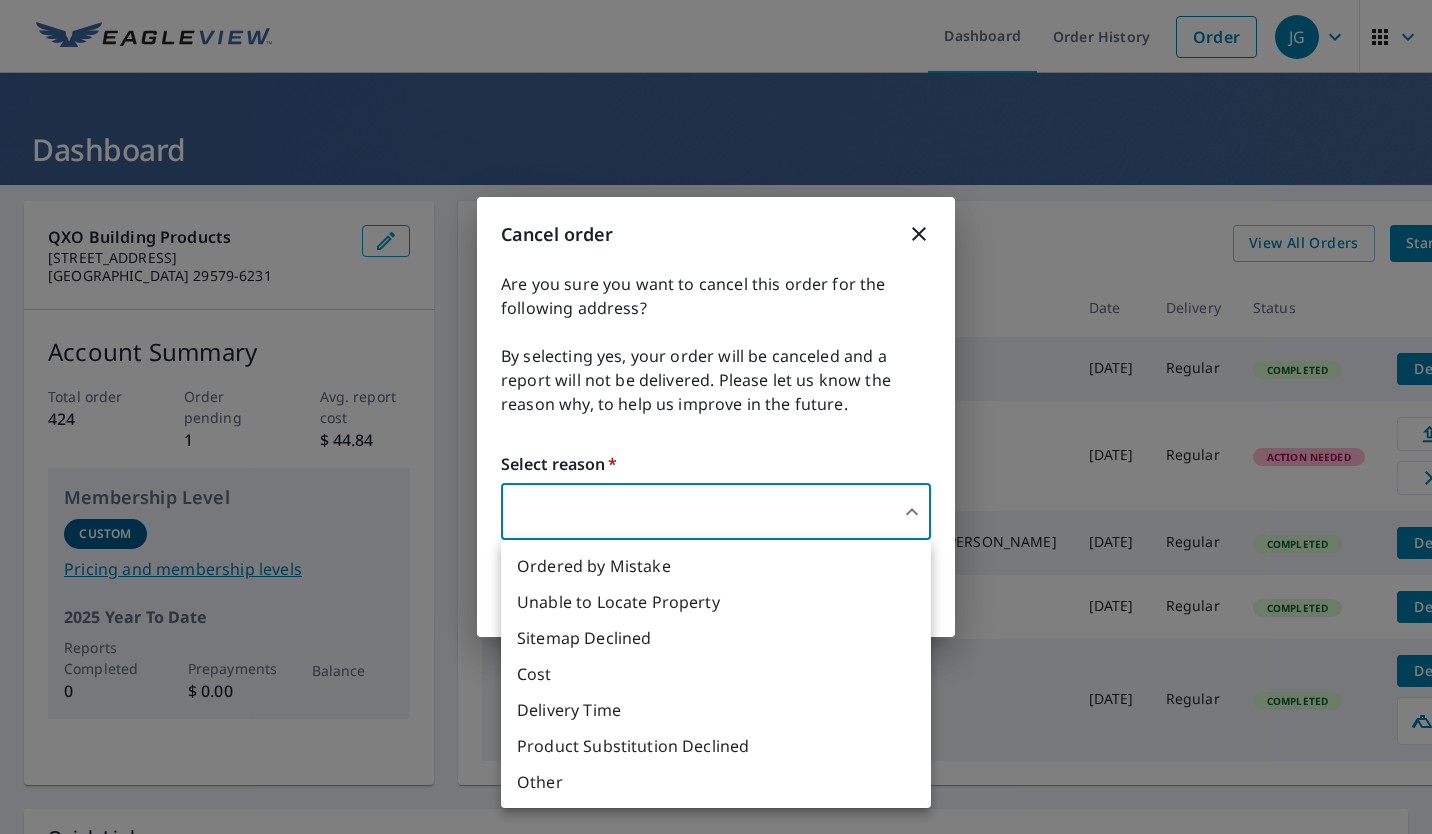 click on "Other" at bounding box center (716, 782) 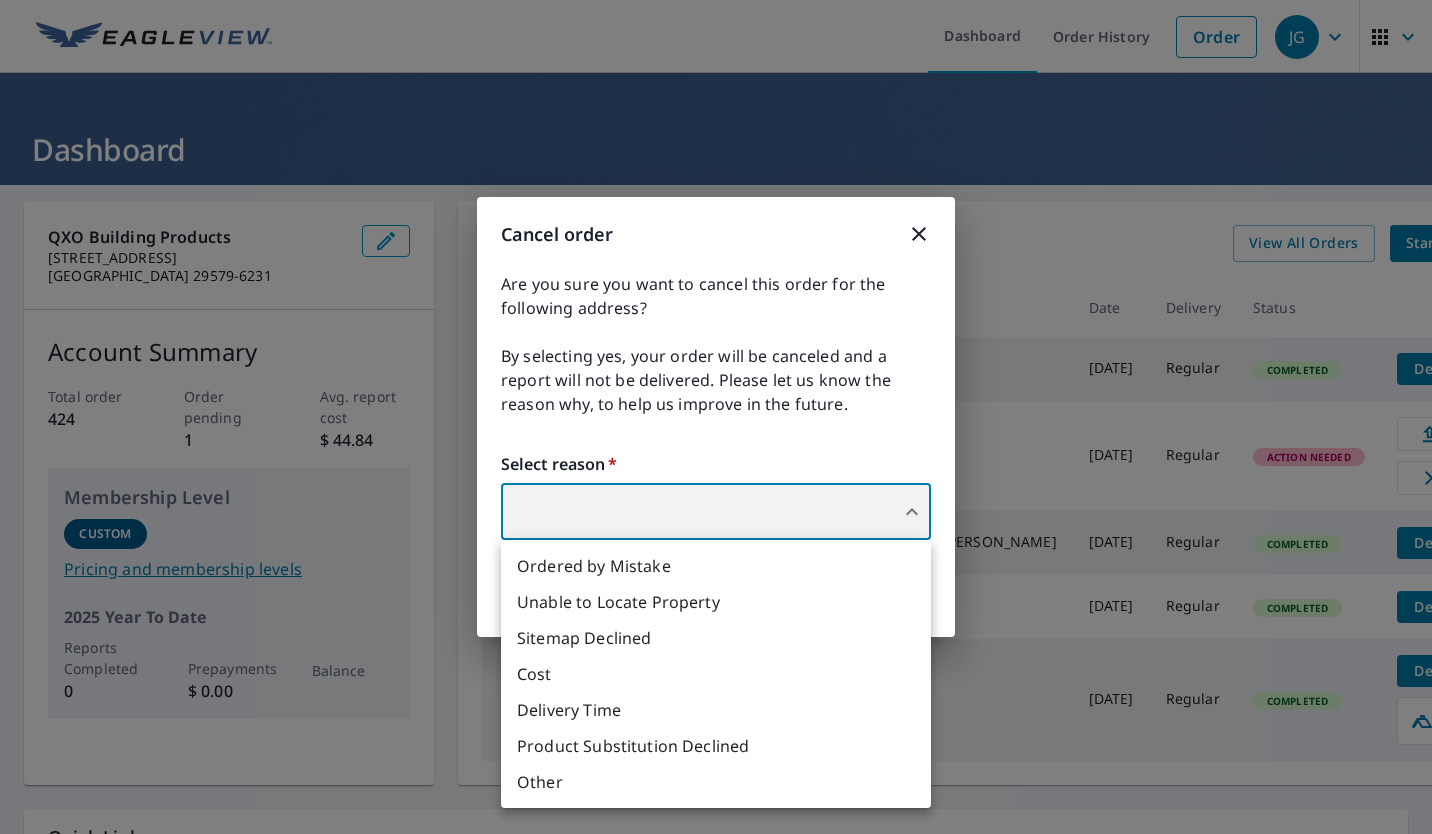 type on "36" 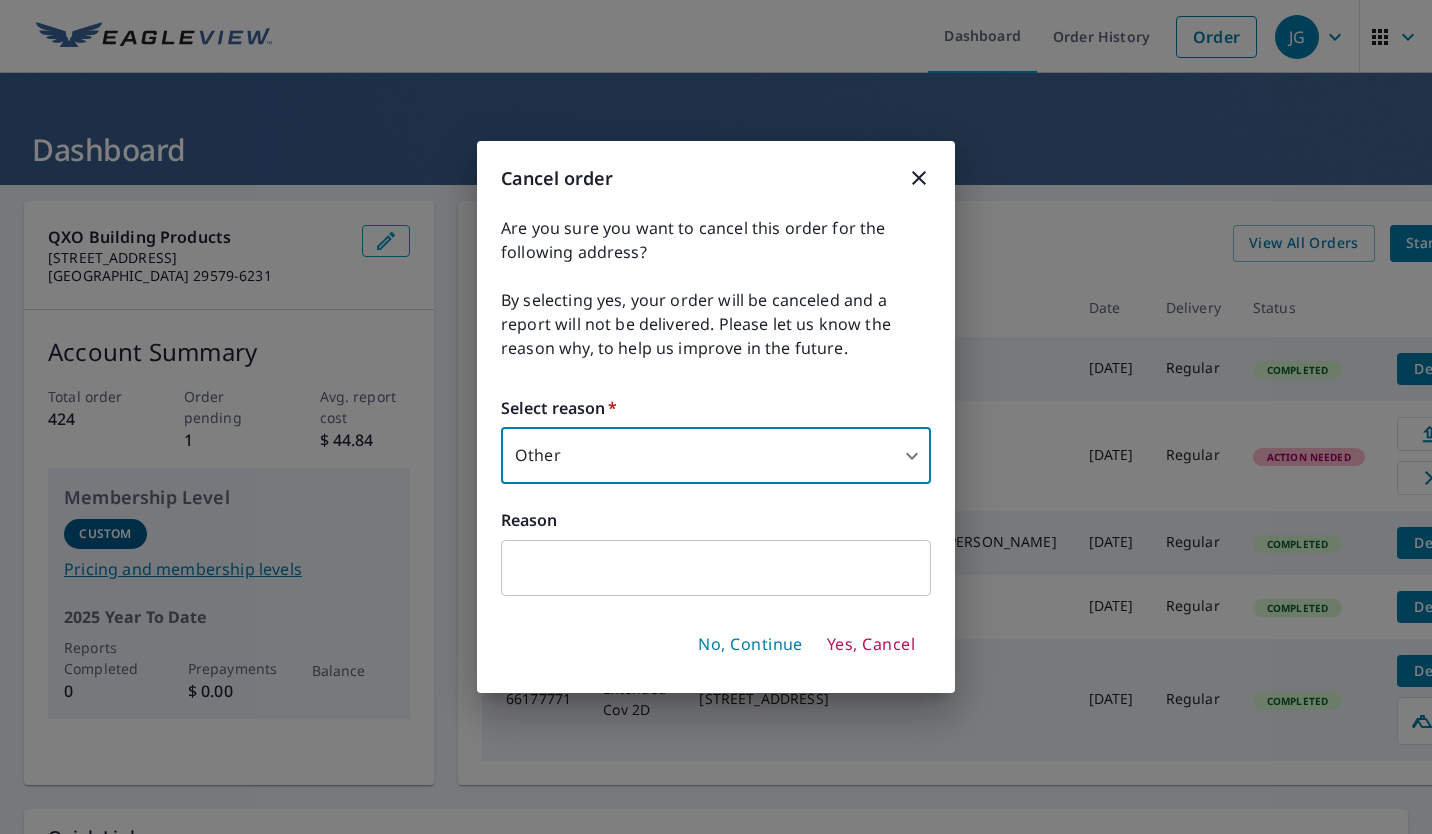 click at bounding box center (716, 568) 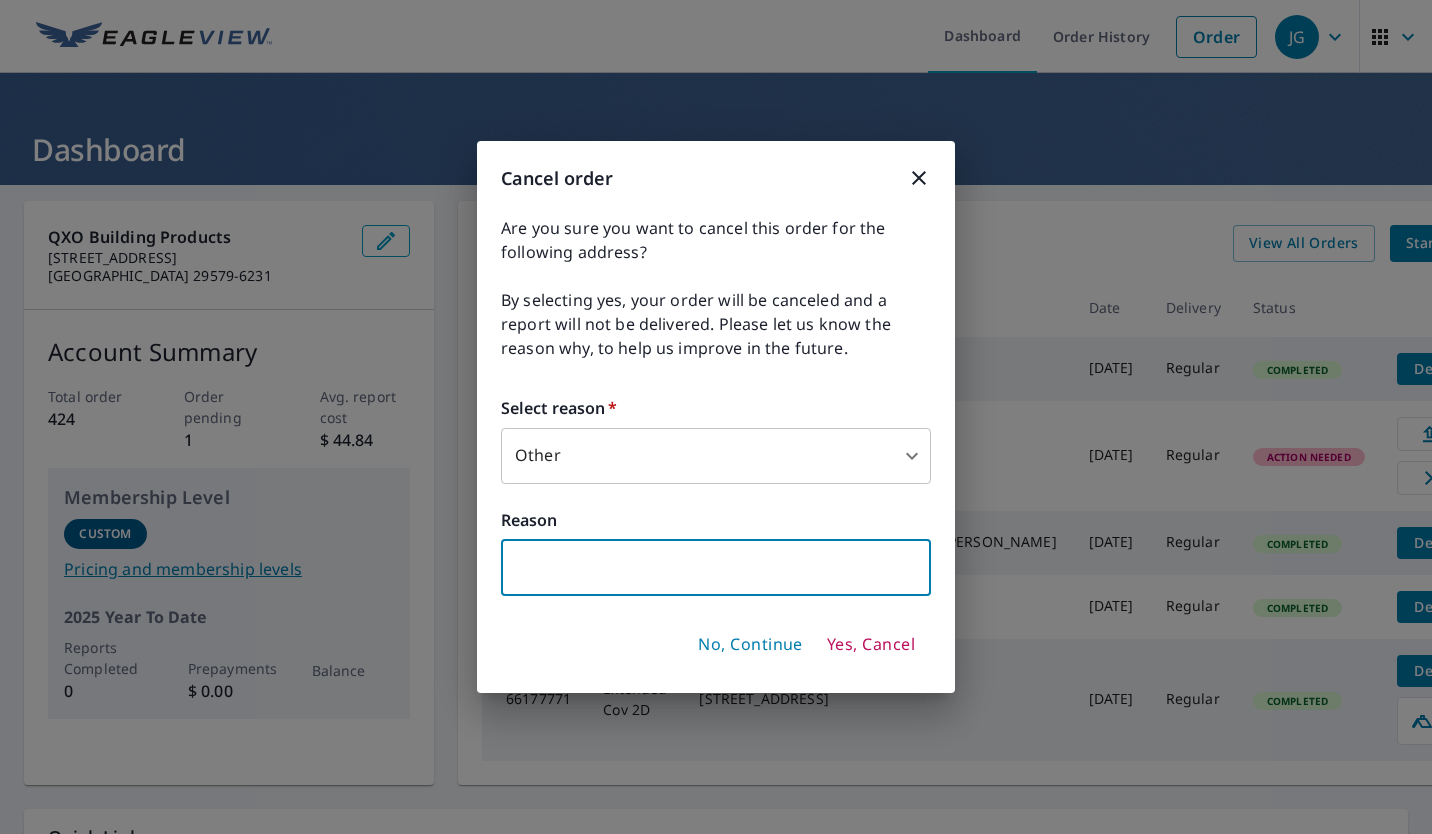 click at bounding box center [716, 568] 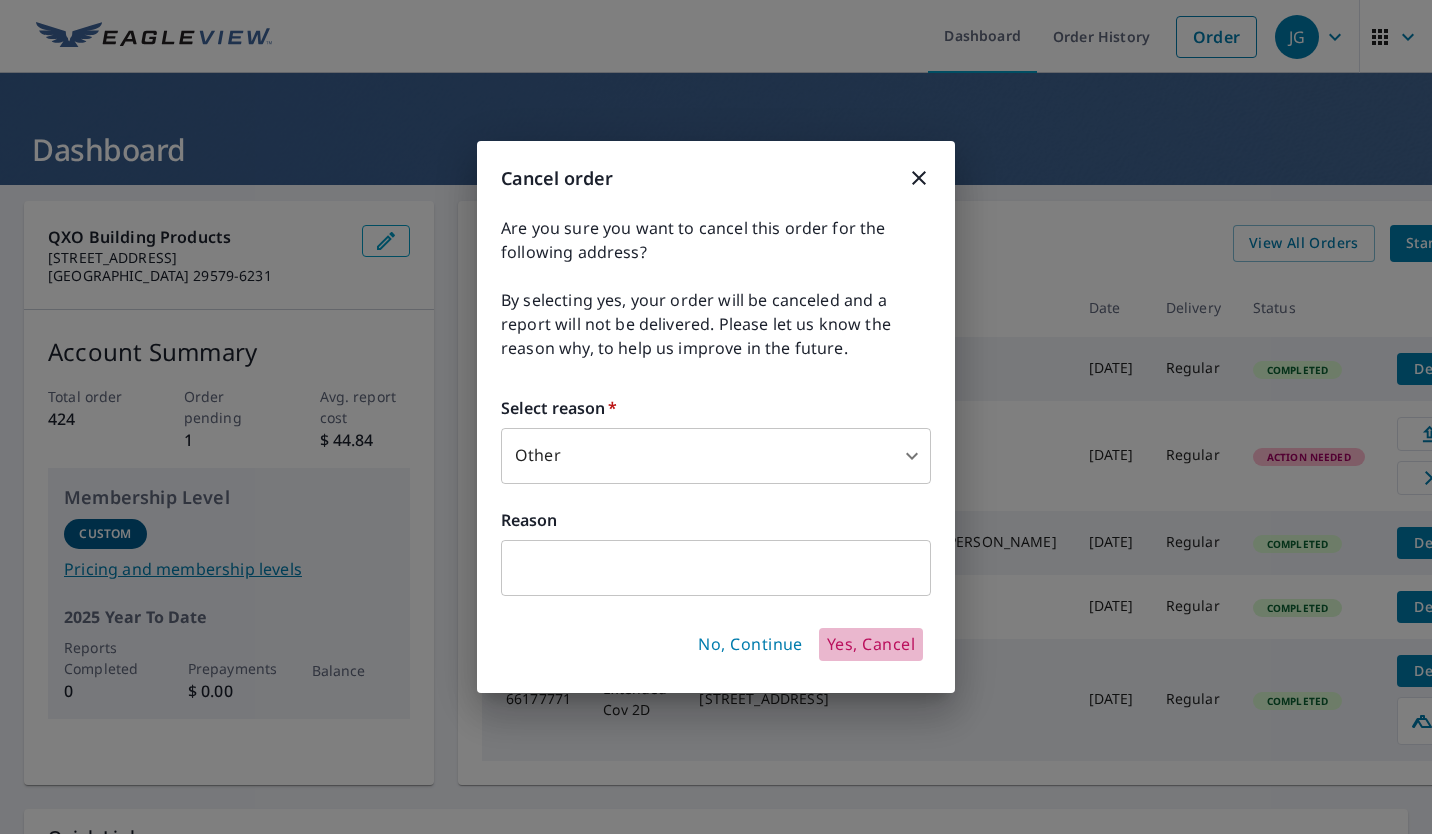 click on "Yes, Cancel" at bounding box center [871, 645] 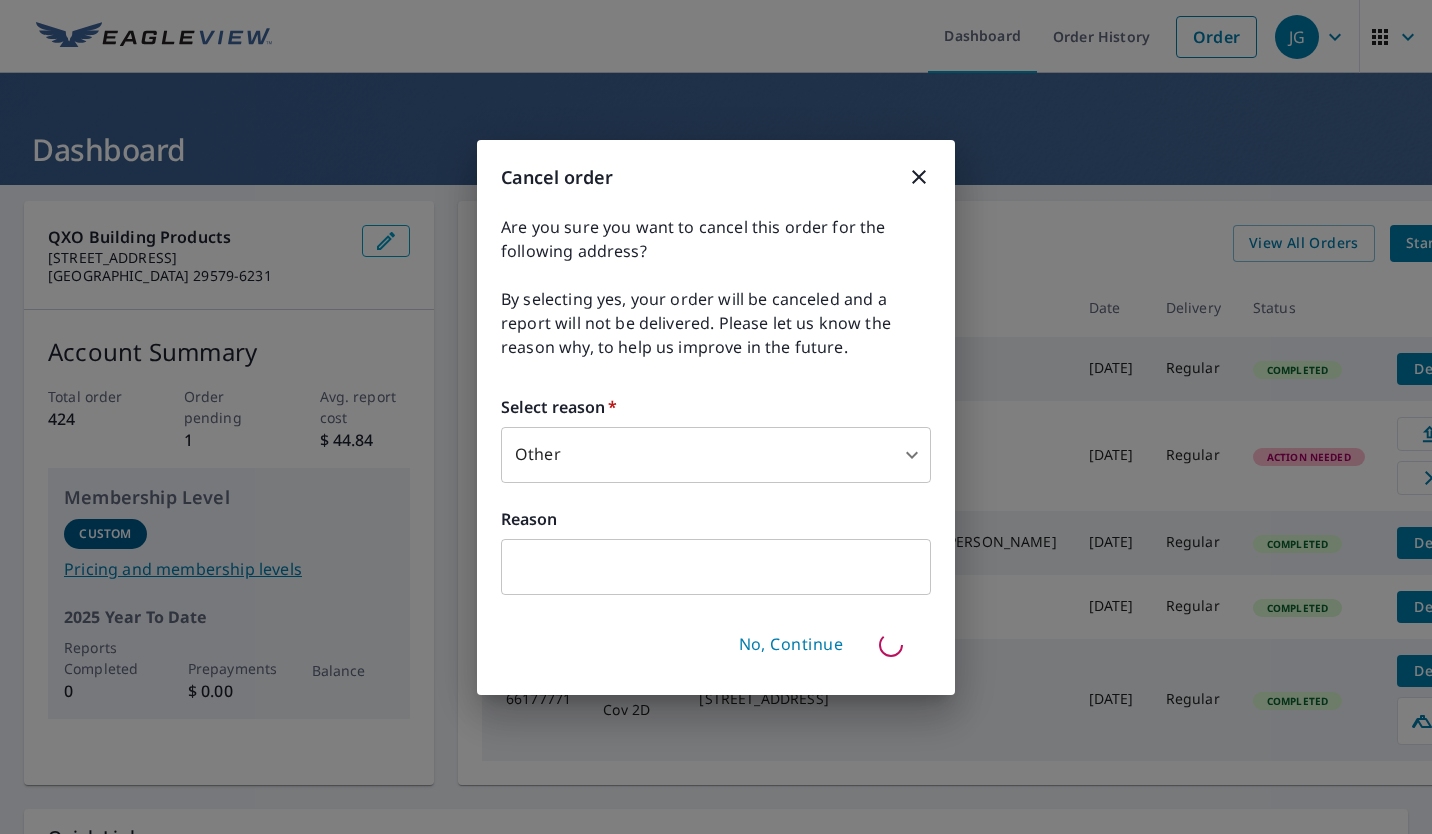 type 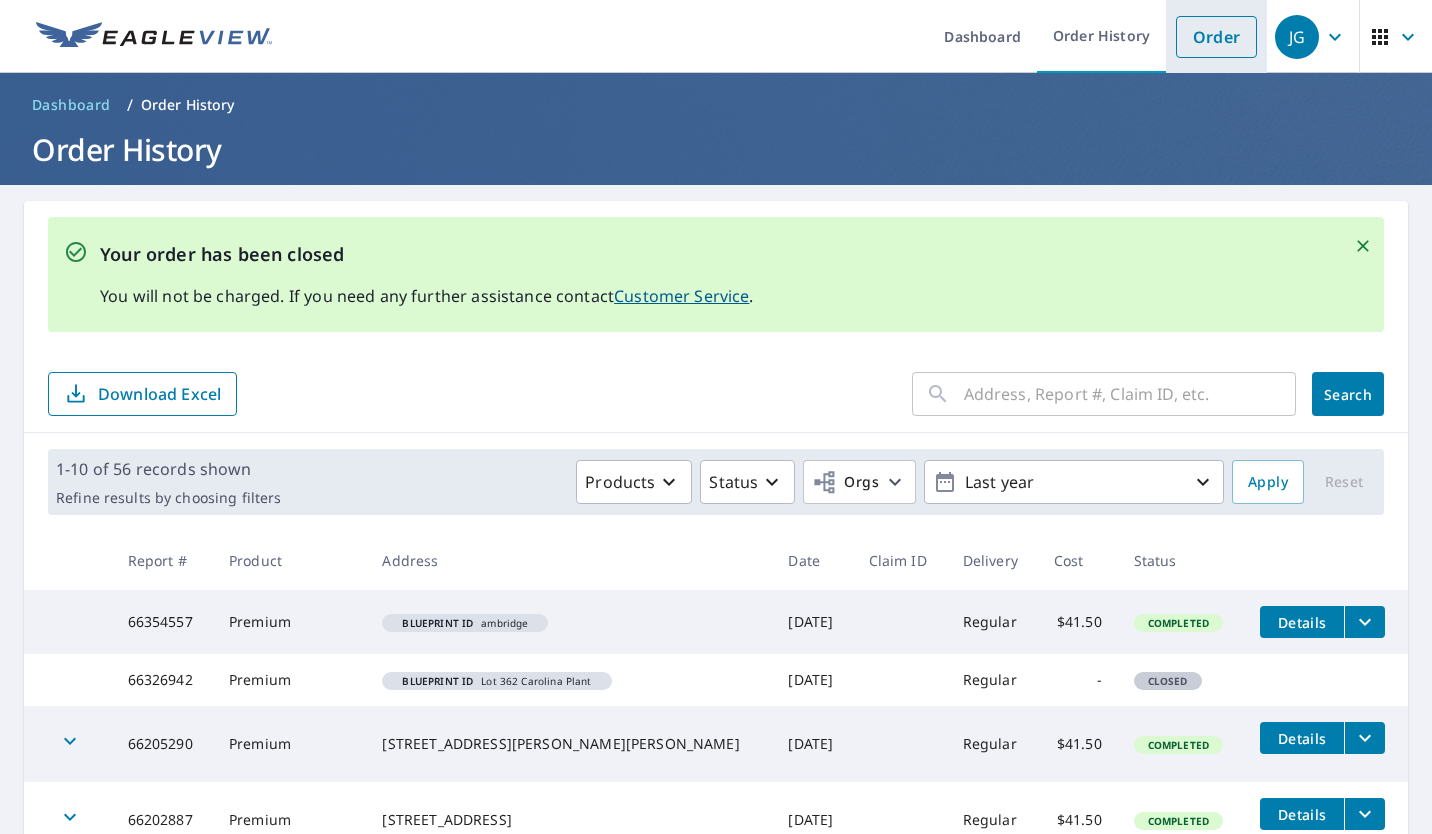 click on "Order" at bounding box center [1216, 37] 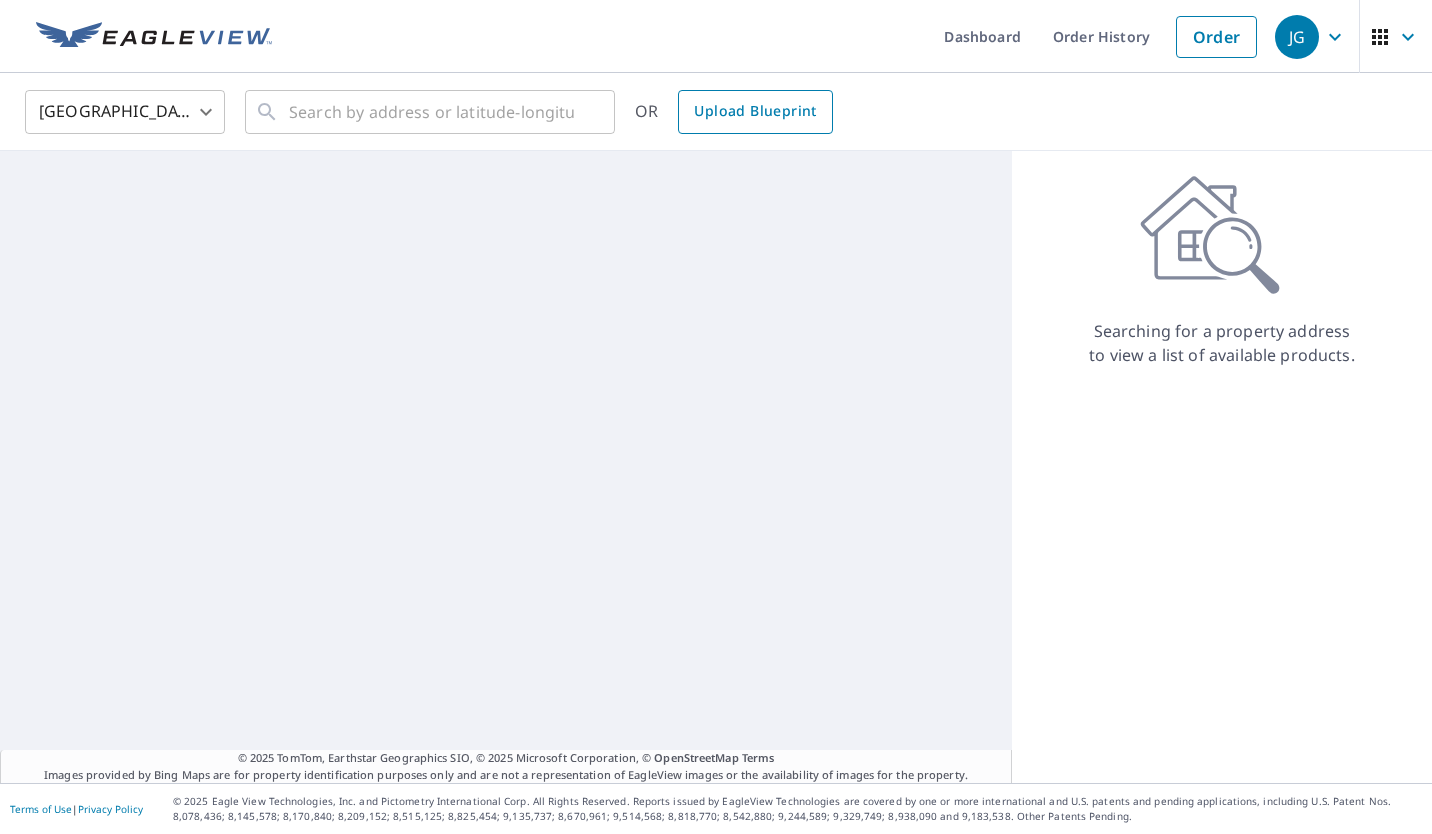 click on "Upload Blueprint" at bounding box center (755, 111) 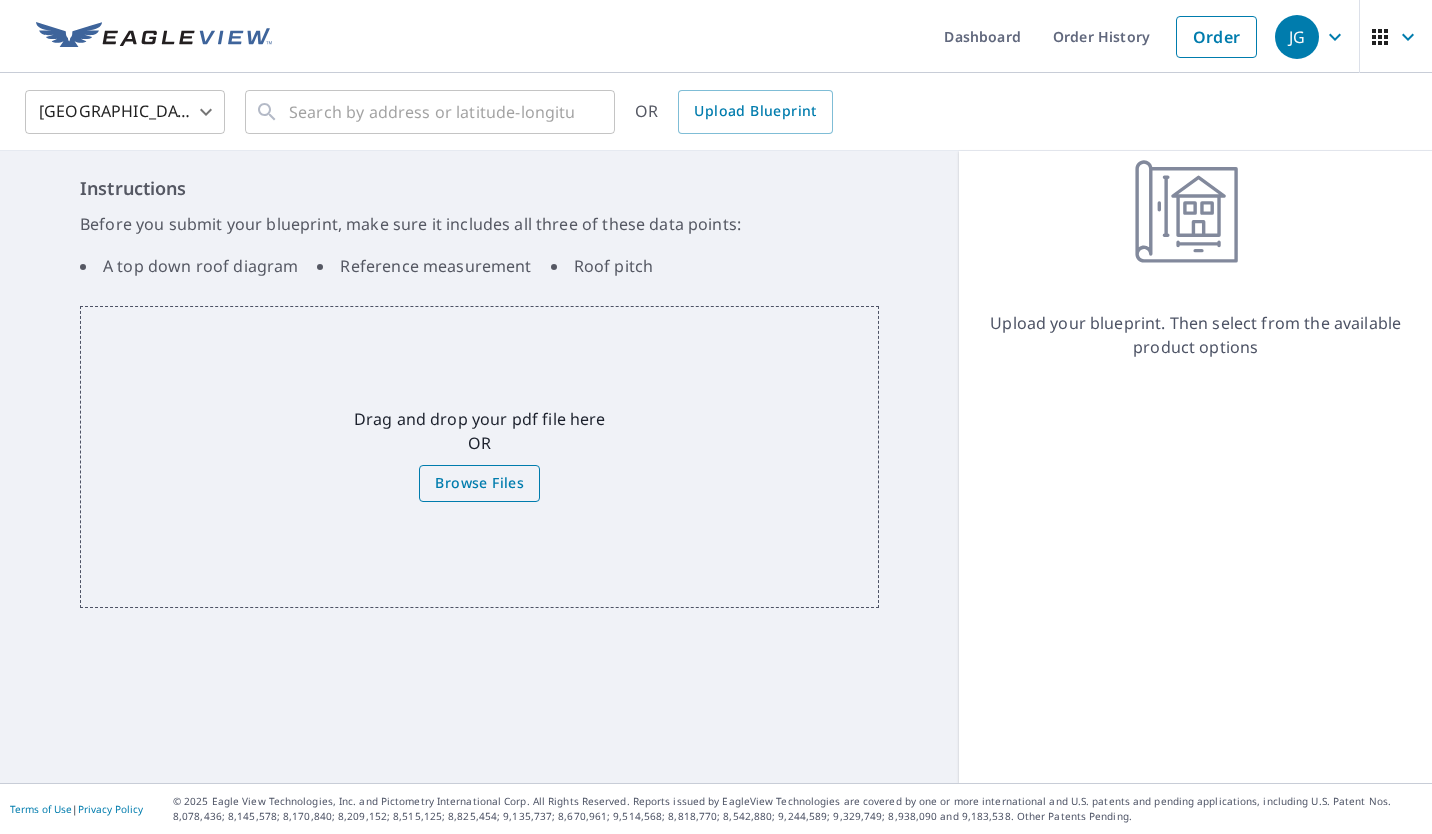 click on "Browse Files" at bounding box center [479, 483] 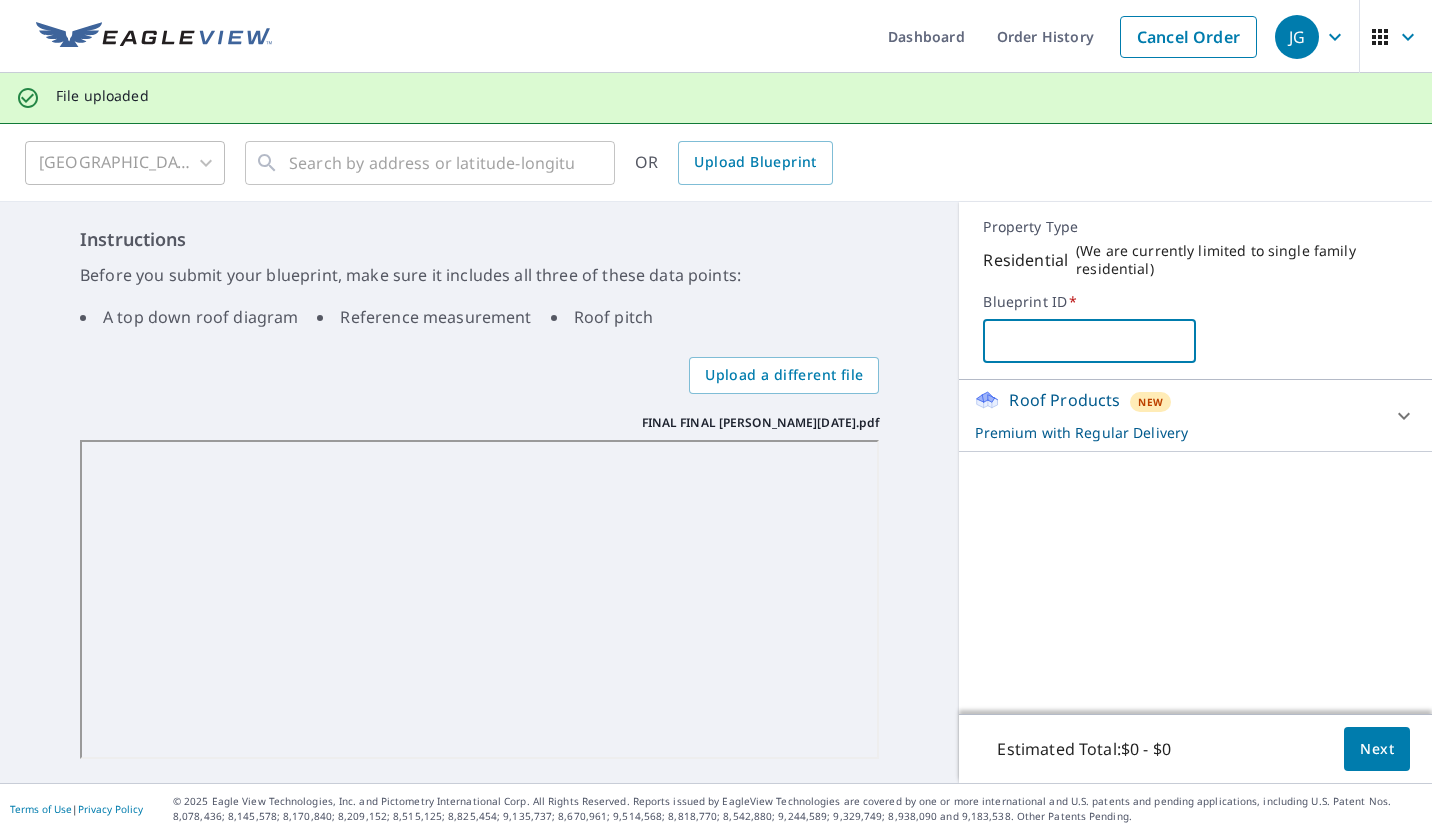 click at bounding box center (1089, 341) 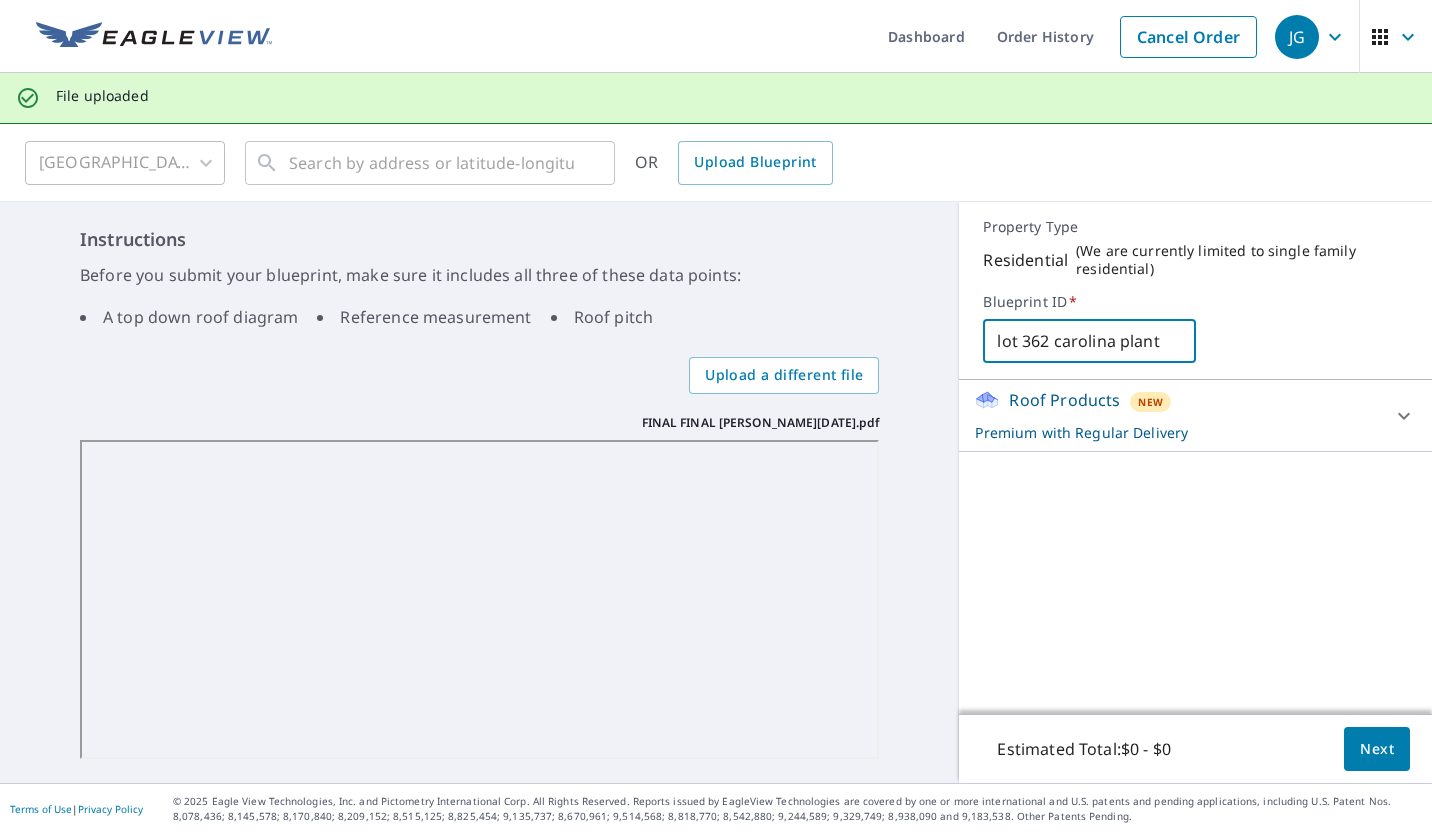 type on "lot 362 carolina plant" 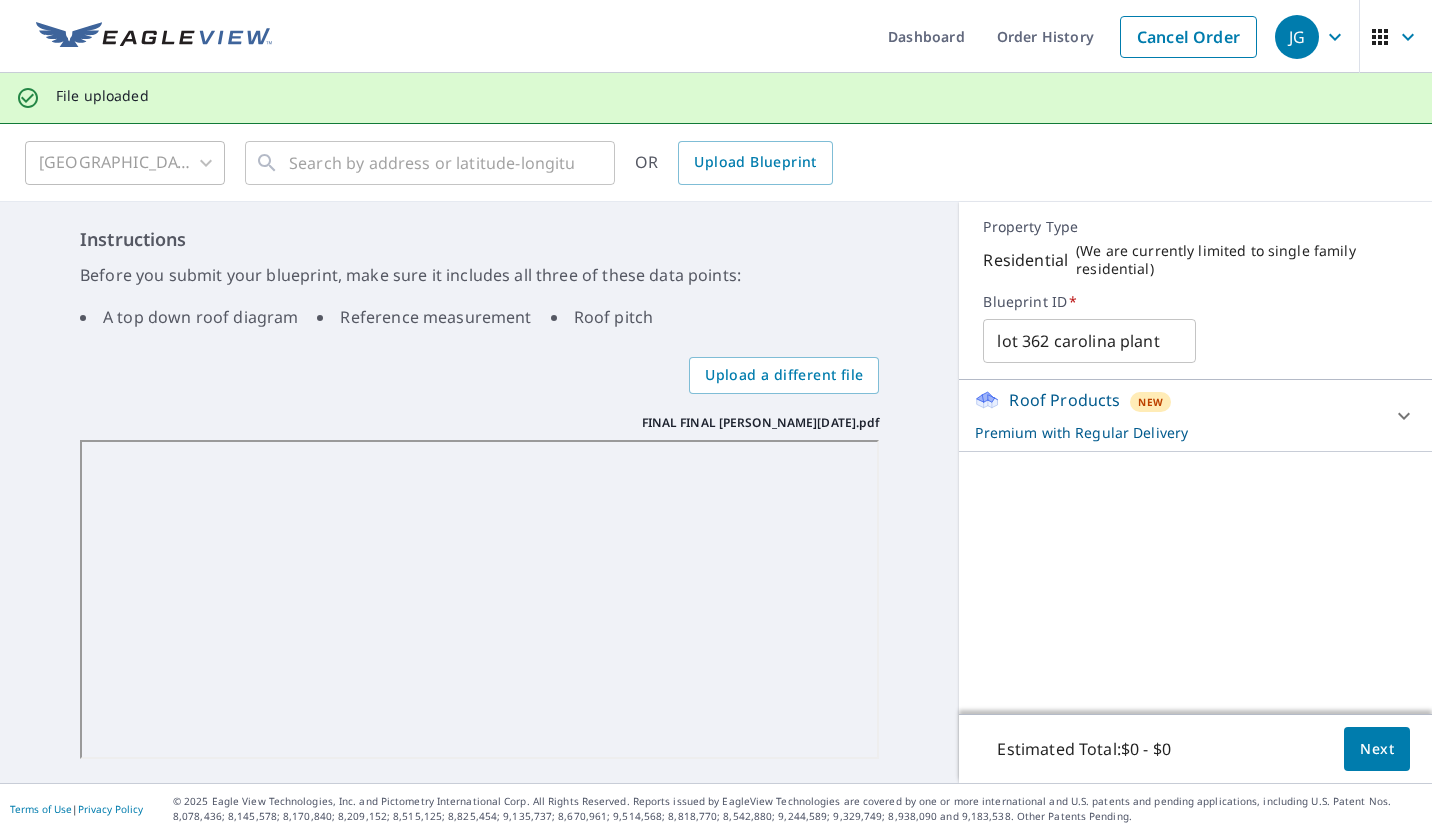 click on "lot 362 carolina plant ​" at bounding box center (1195, 341) 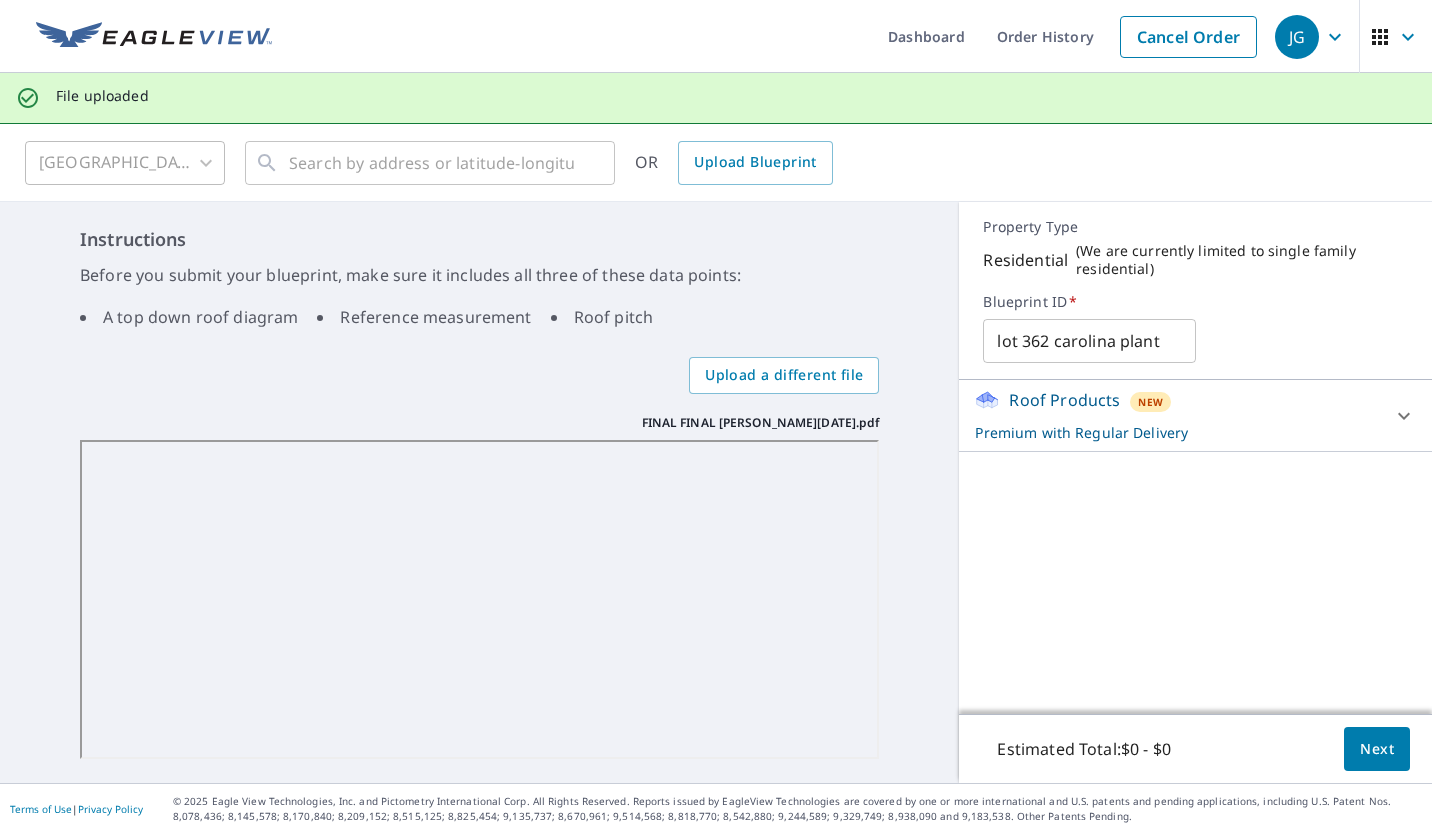 click on "Next" at bounding box center [1377, 749] 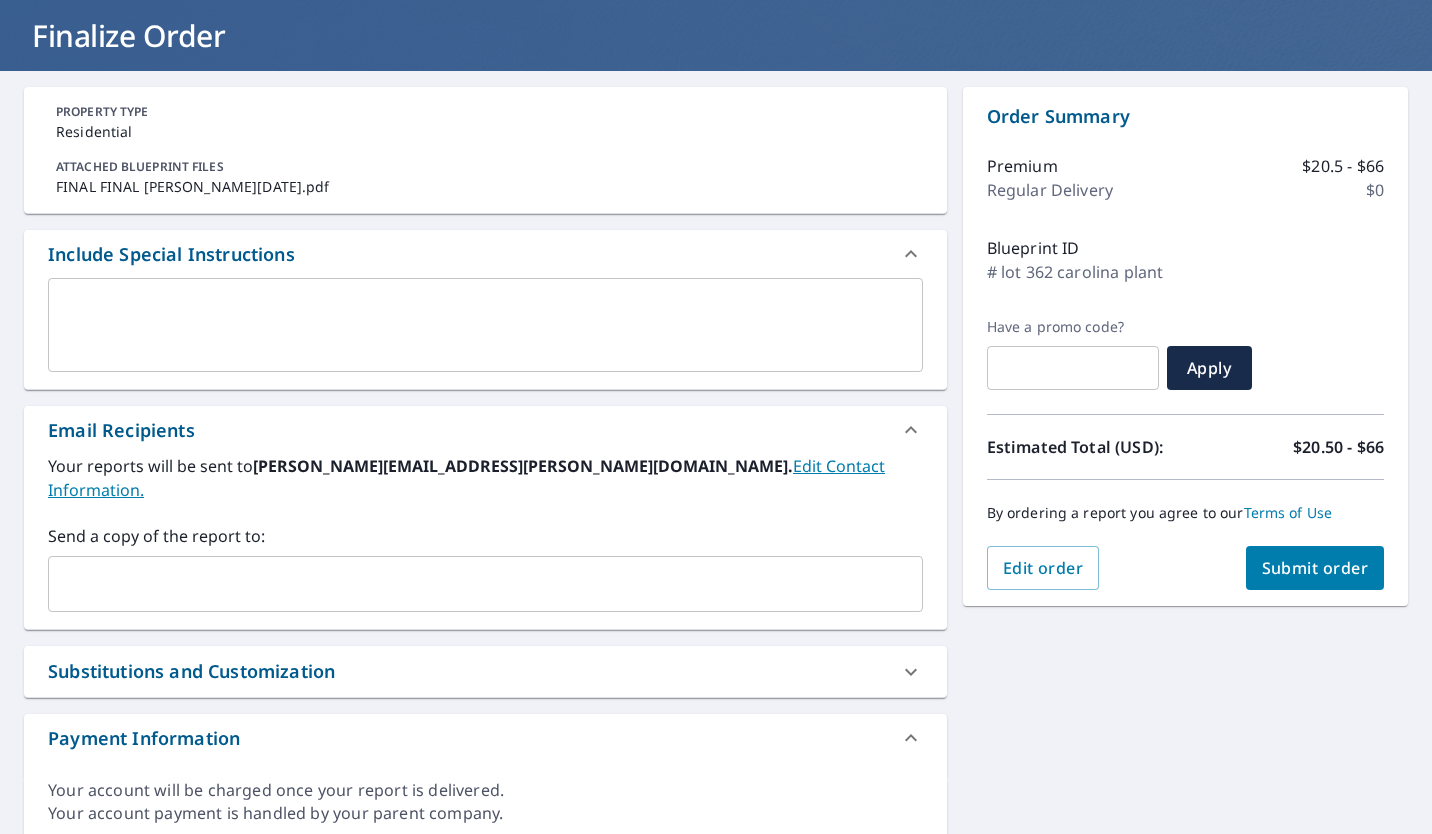 scroll, scrollTop: 165, scrollLeft: 0, axis: vertical 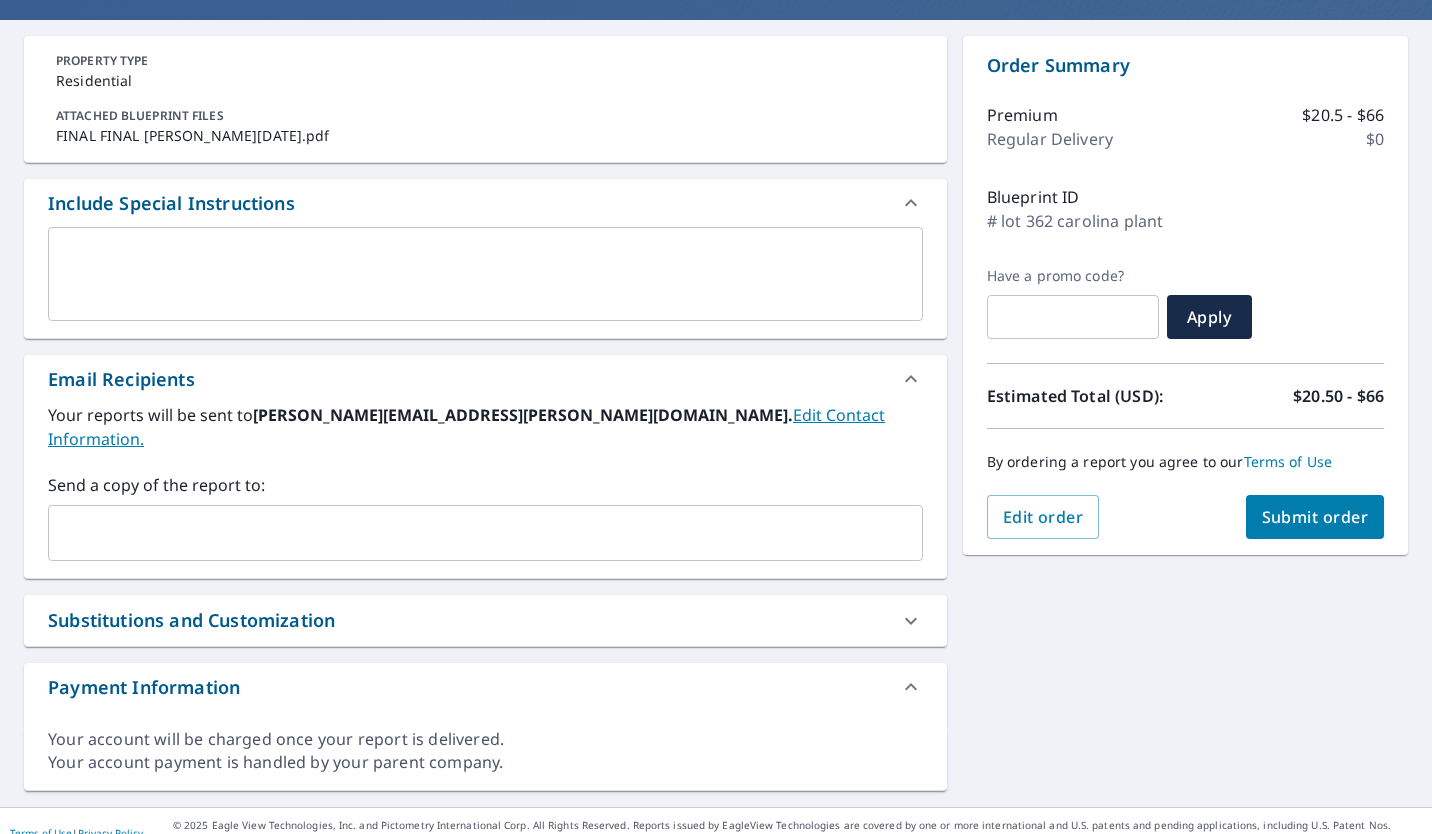 click on "Send a copy of the report to: ​" at bounding box center (485, 517) 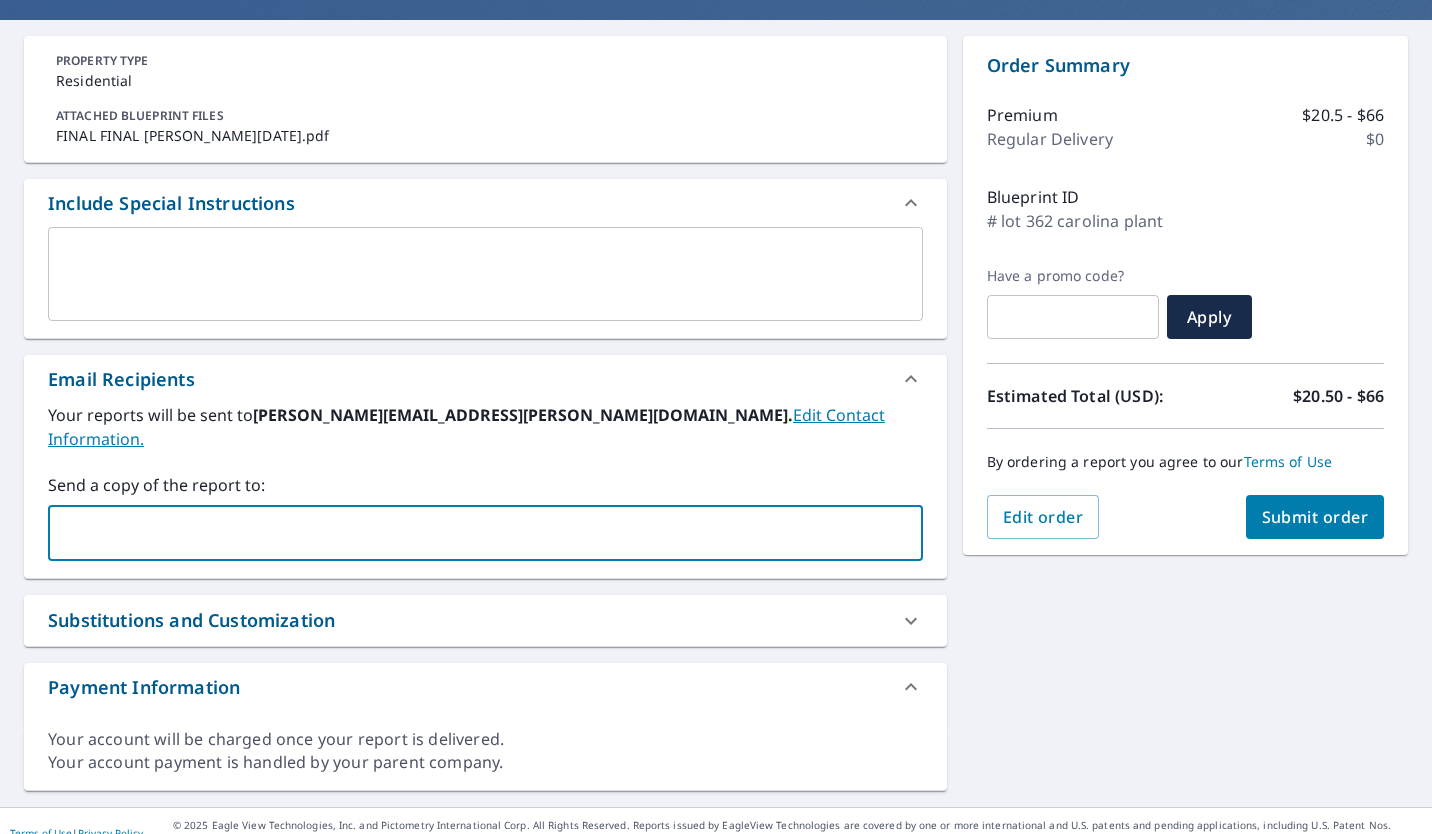 click at bounding box center (470, 533) 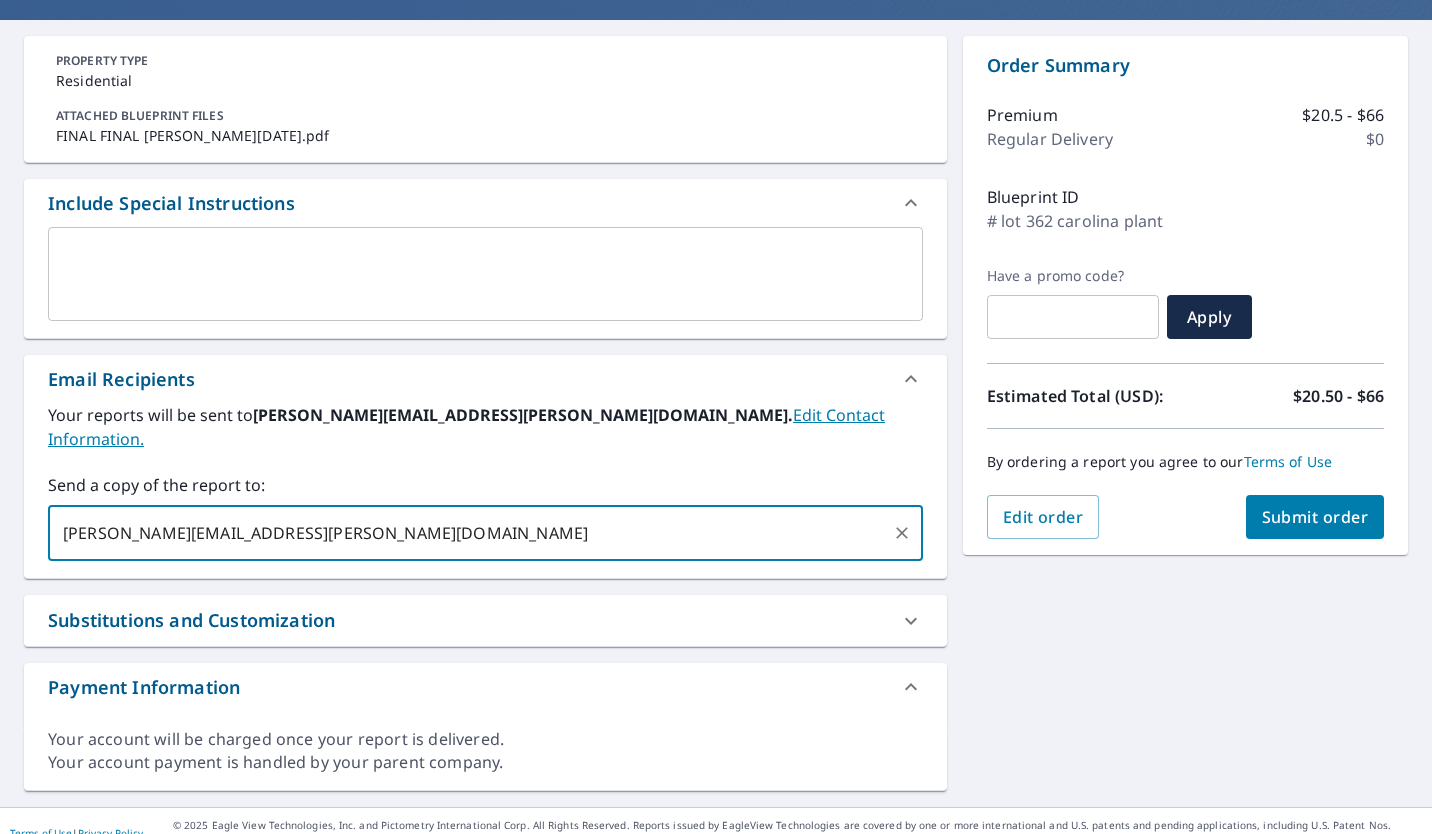 type on "[PERSON_NAME][EMAIL_ADDRESS][PERSON_NAME][DOMAIN_NAME]" 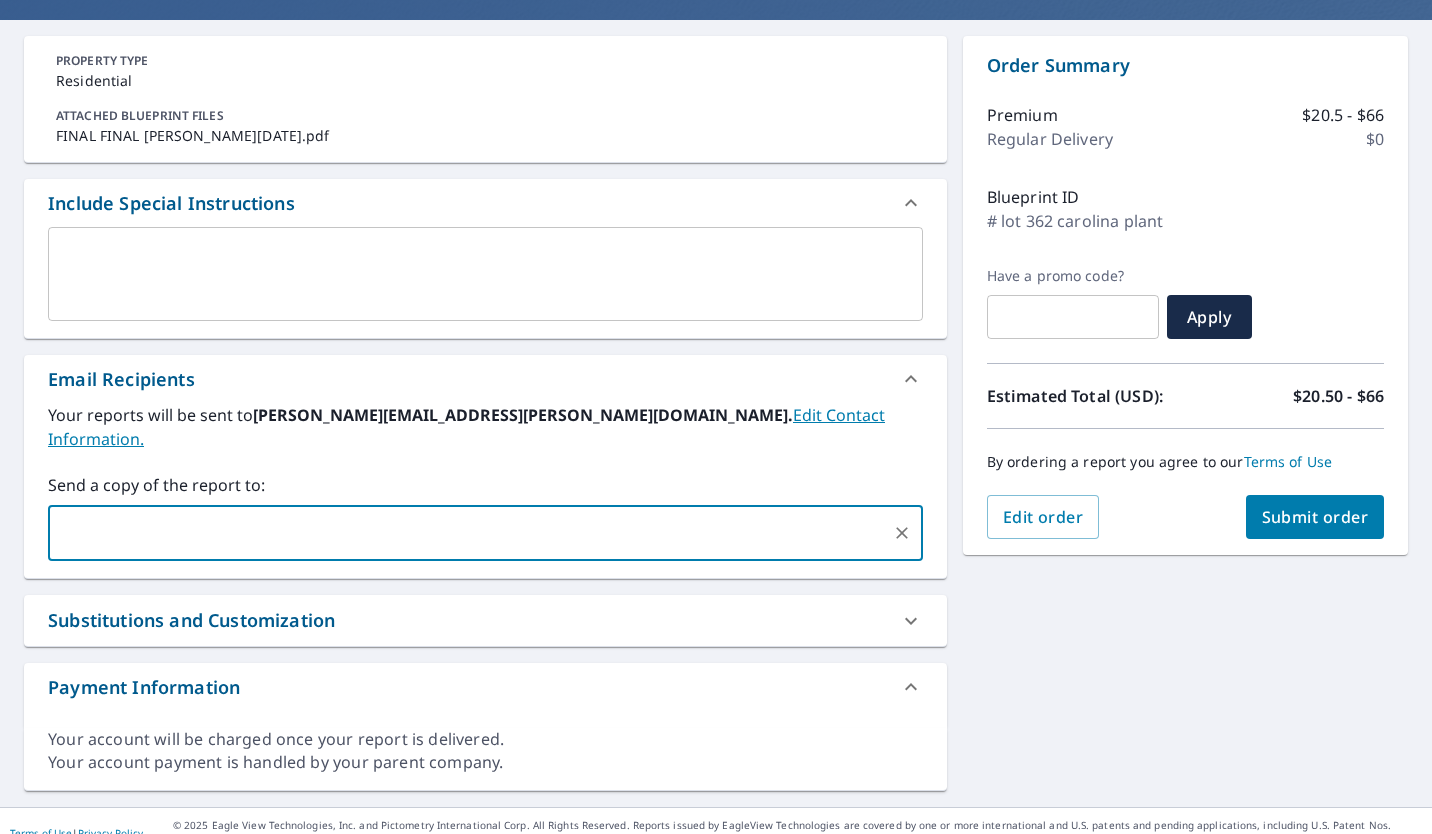 click on "Send a copy of the report to:" at bounding box center (485, 485) 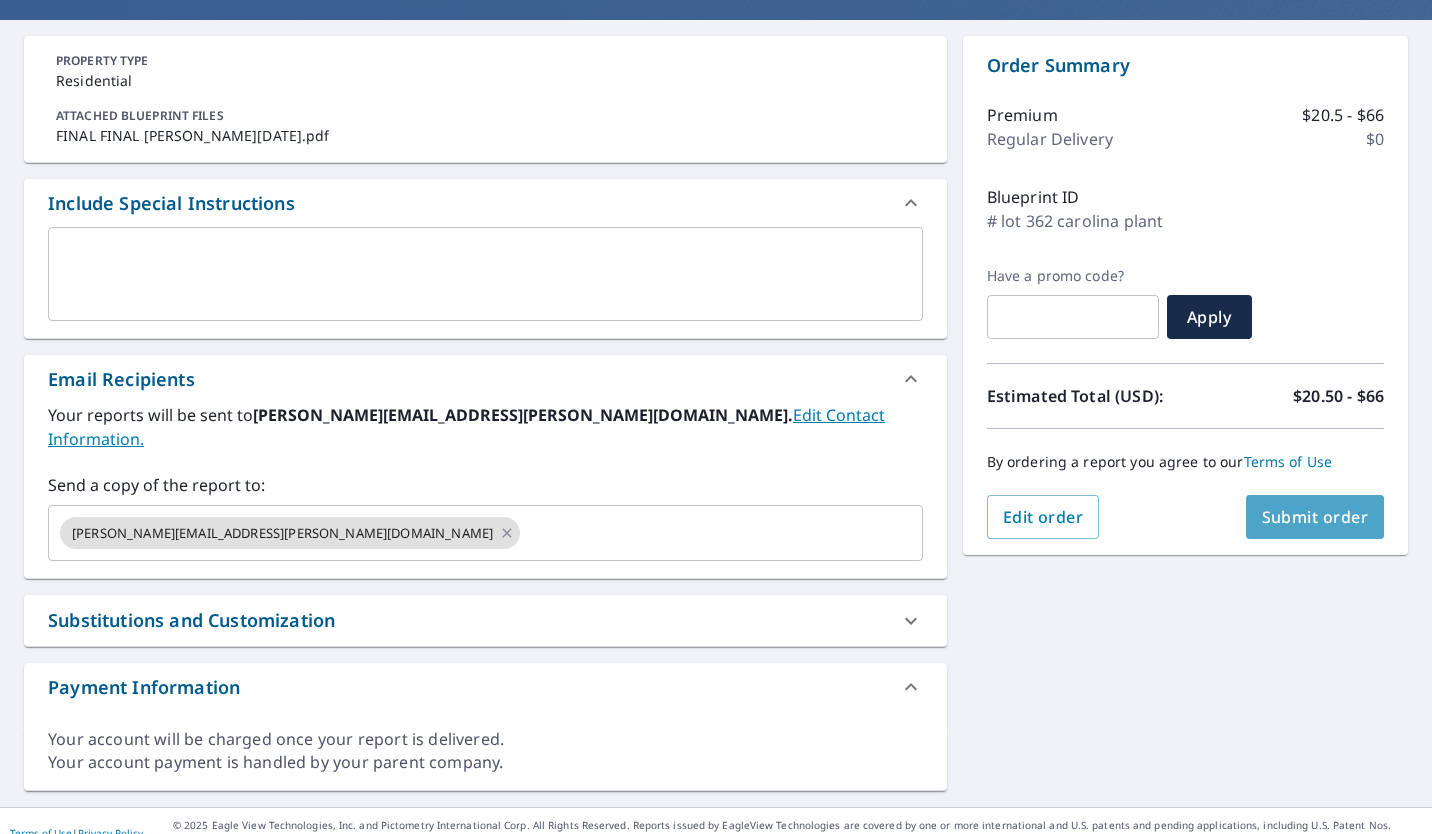 click on "Submit order" at bounding box center (1315, 517) 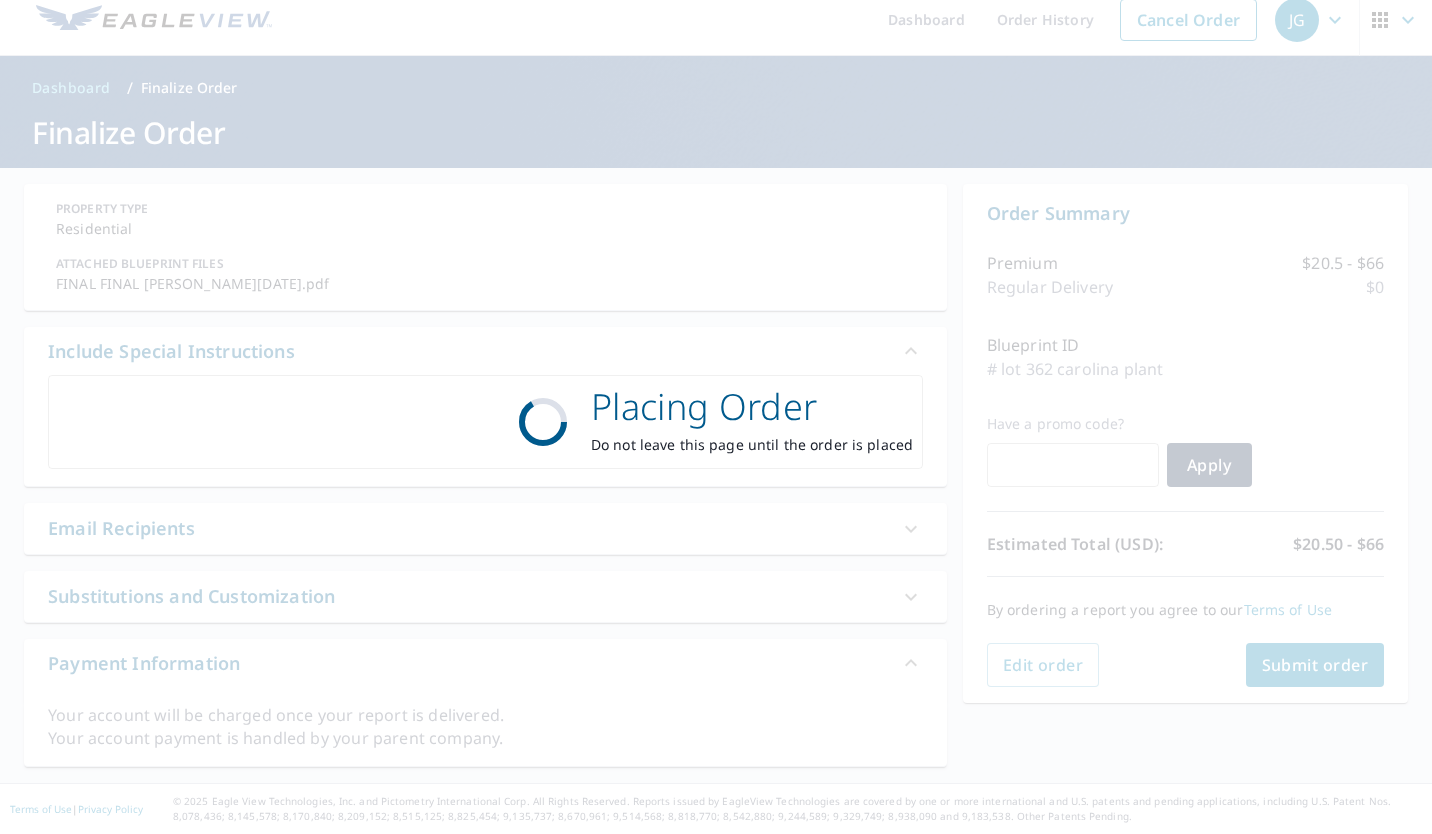 scroll, scrollTop: 17, scrollLeft: 0, axis: vertical 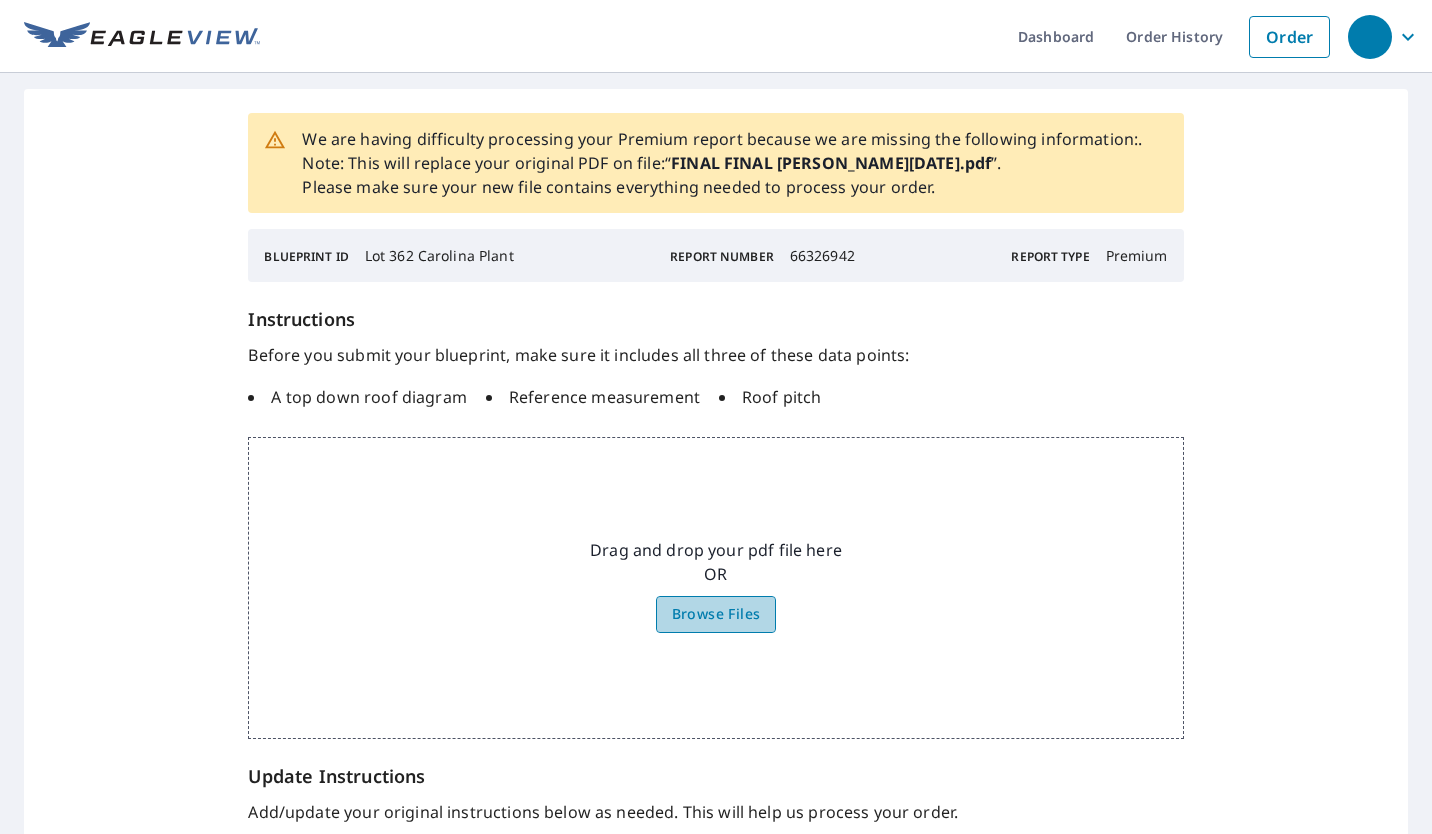 click on "Browse Files" at bounding box center [716, 614] 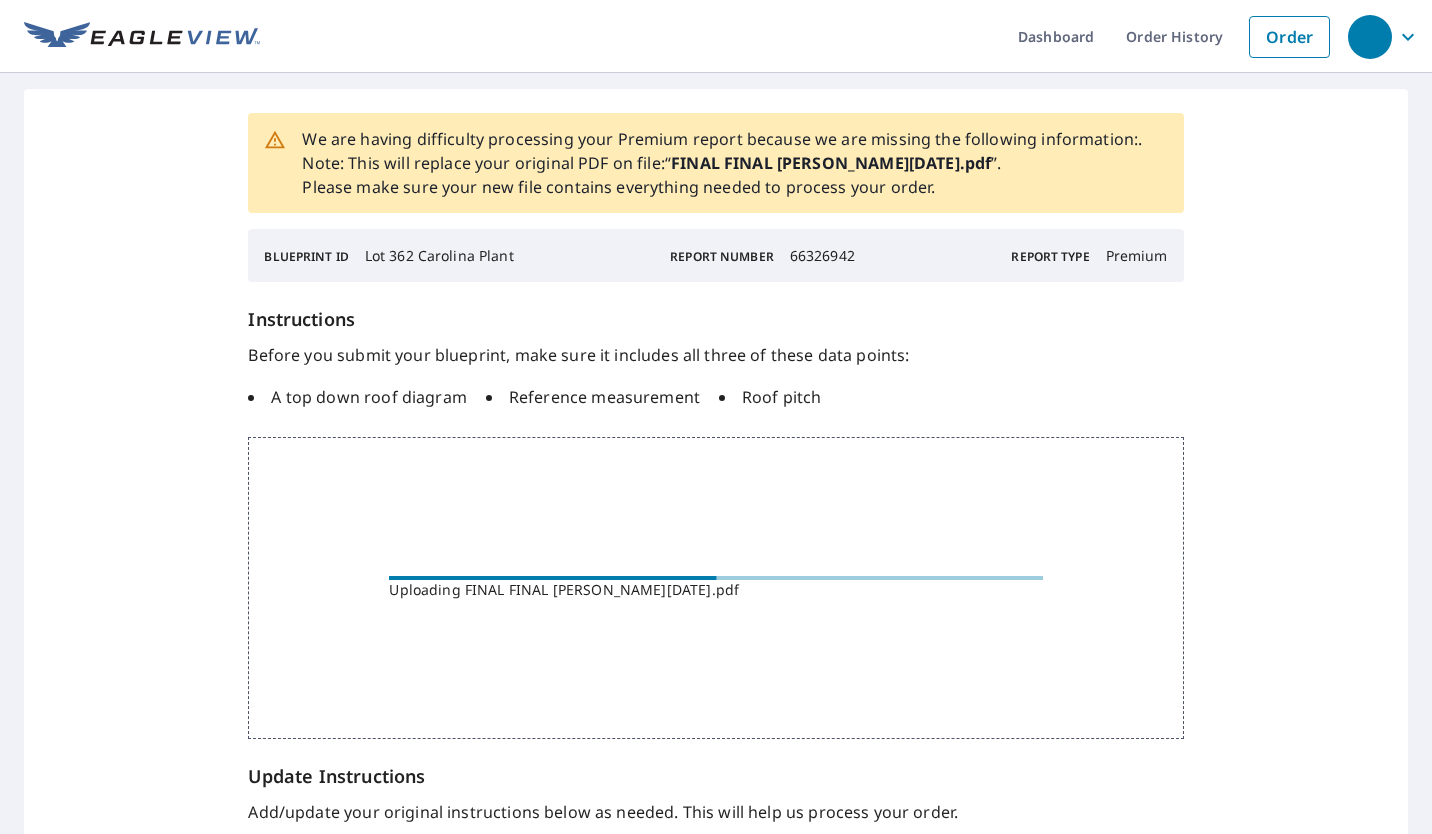 scroll, scrollTop: 300, scrollLeft: 0, axis: vertical 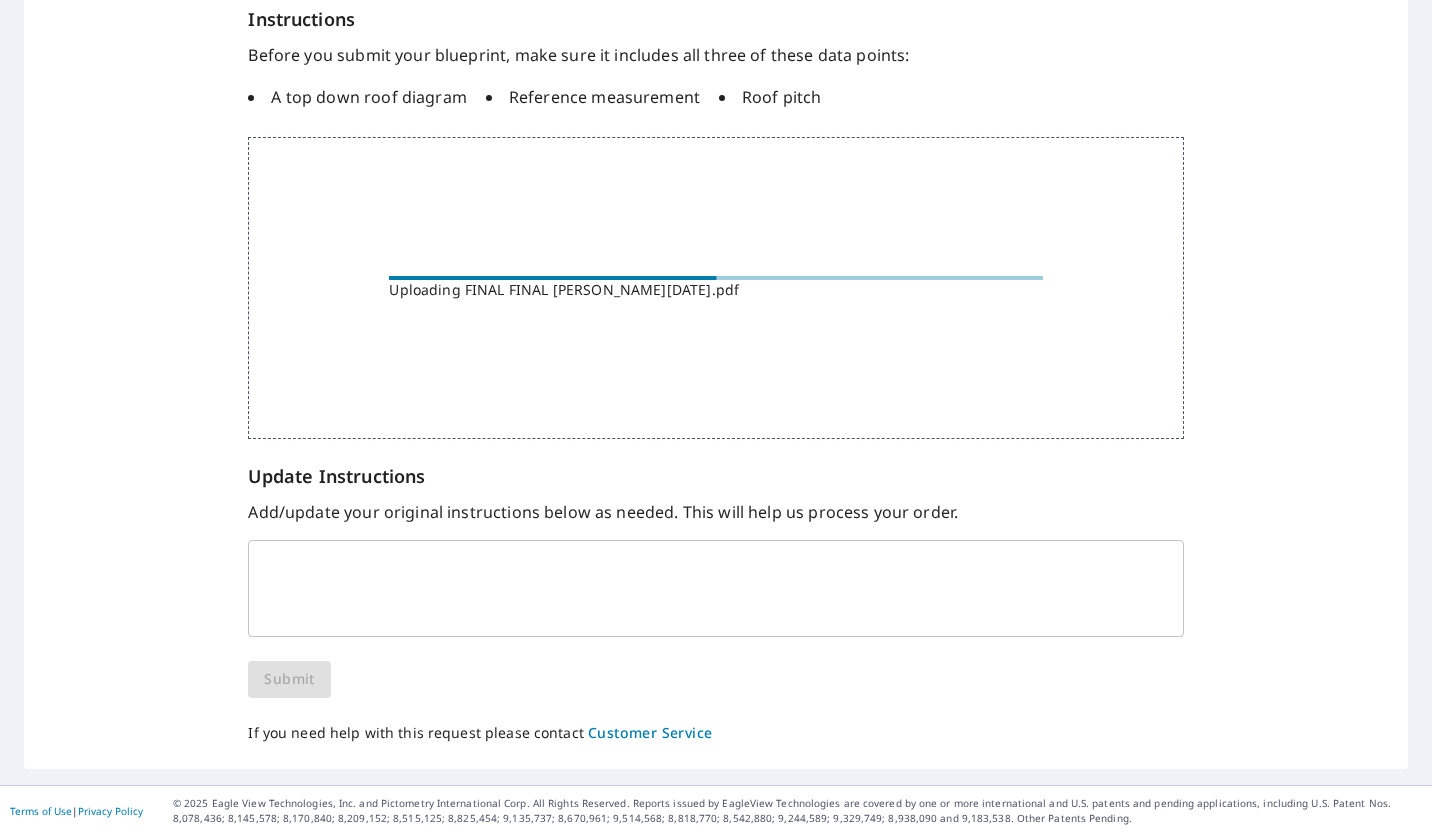click on "We are having difficulty processing your Premium report because we are missing the following information:  . Note: This will replace your original PDF on file:  “ FINAL FINAL FINAL 5-21-25.pdf ”. Please make sure your new file contains everything needed to process your order. Blueprint ID Lot 362 Carolina Plant Report Number 66326942 Report Type Premium Instructions Before you submit your blueprint, make sure it includes all three of these data points: A top down roof diagram Reference measurement Roof pitch Uploading FINAL FINAL FINAL 5-21-25.pdf Update Instructions Add/update your original instructions below as needed. This will help us process your order. x ​ Submit If you need help with this request please contact   Customer Service" at bounding box center [715, 279] 